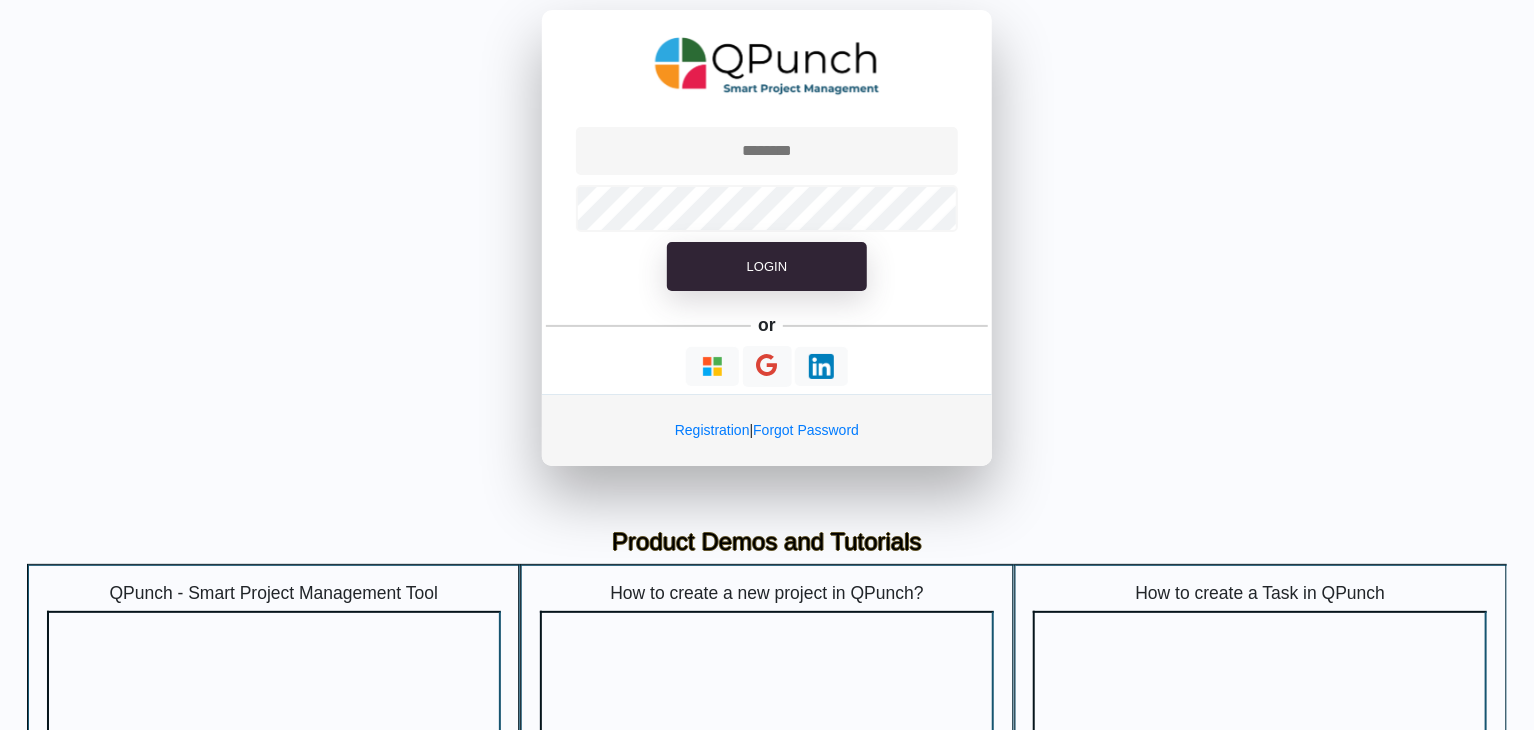 scroll, scrollTop: 0, scrollLeft: 0, axis: both 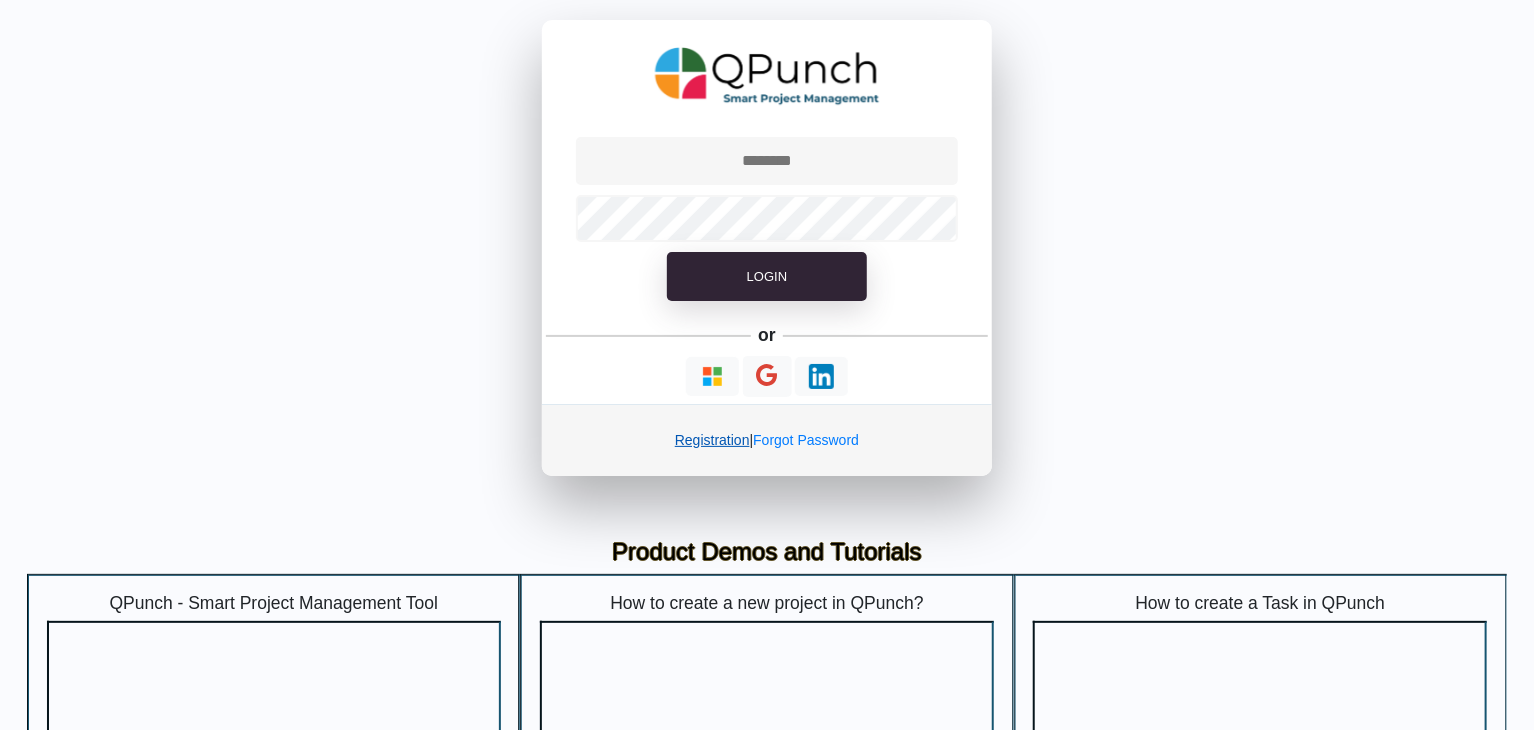 click on "Registration" at bounding box center [712, 440] 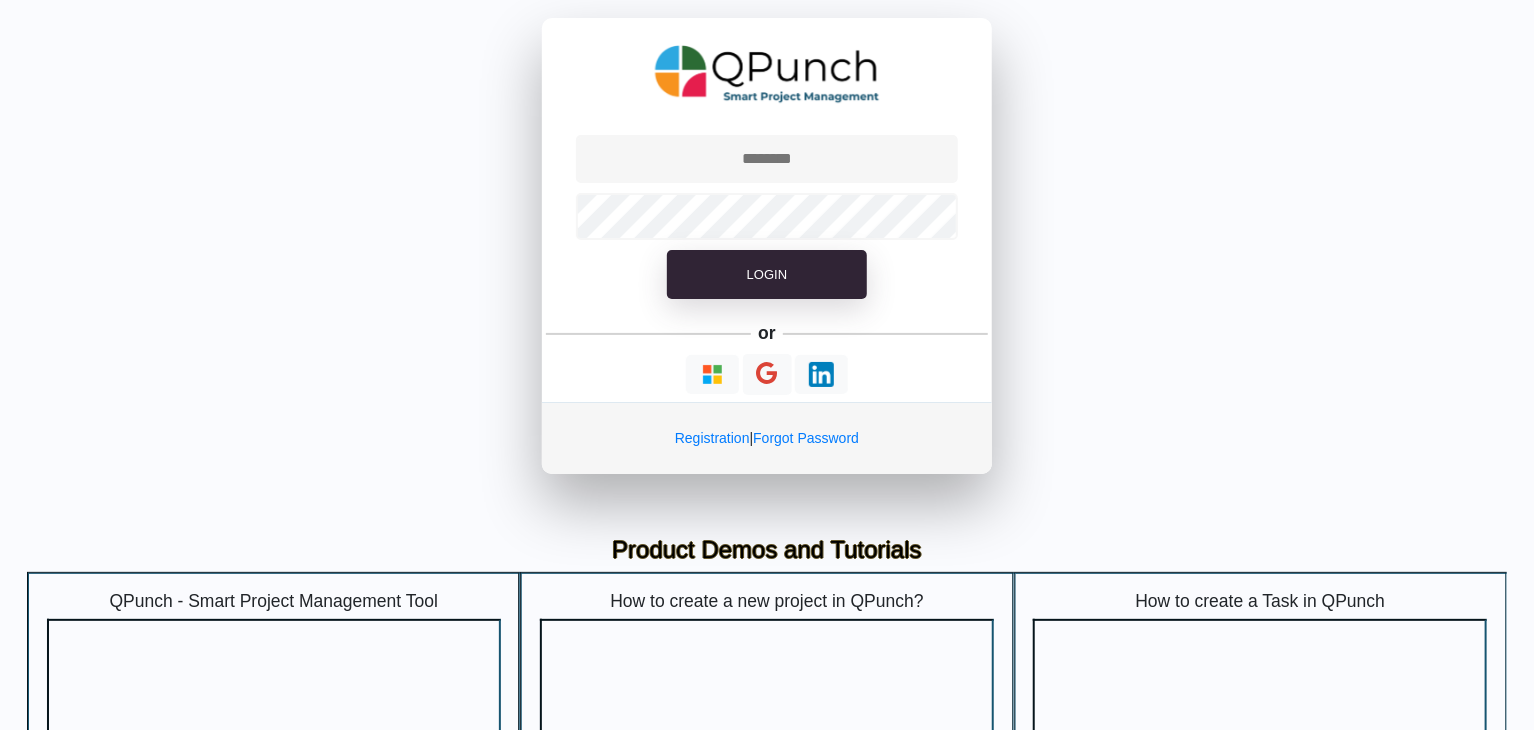 scroll, scrollTop: 0, scrollLeft: 0, axis: both 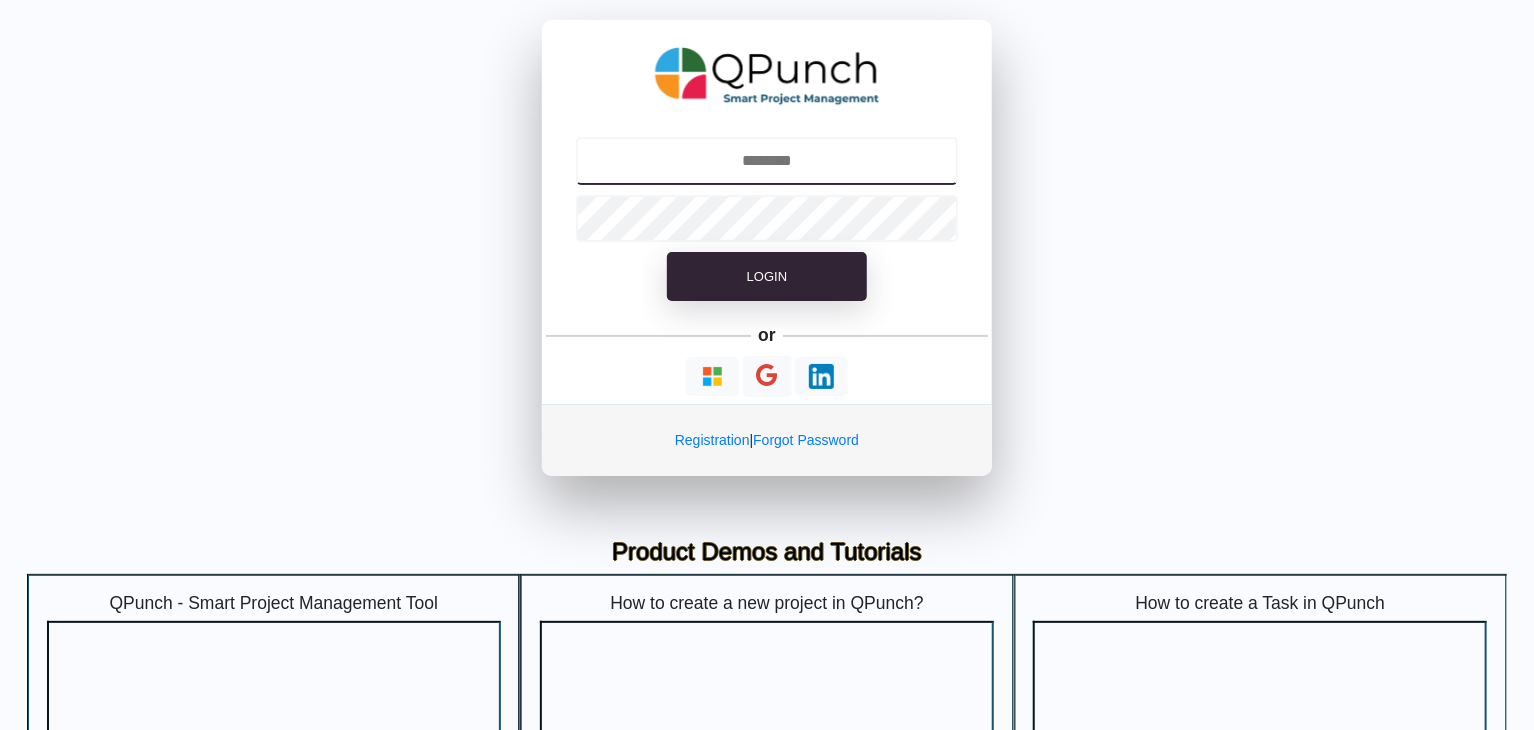 click at bounding box center (767, 161) 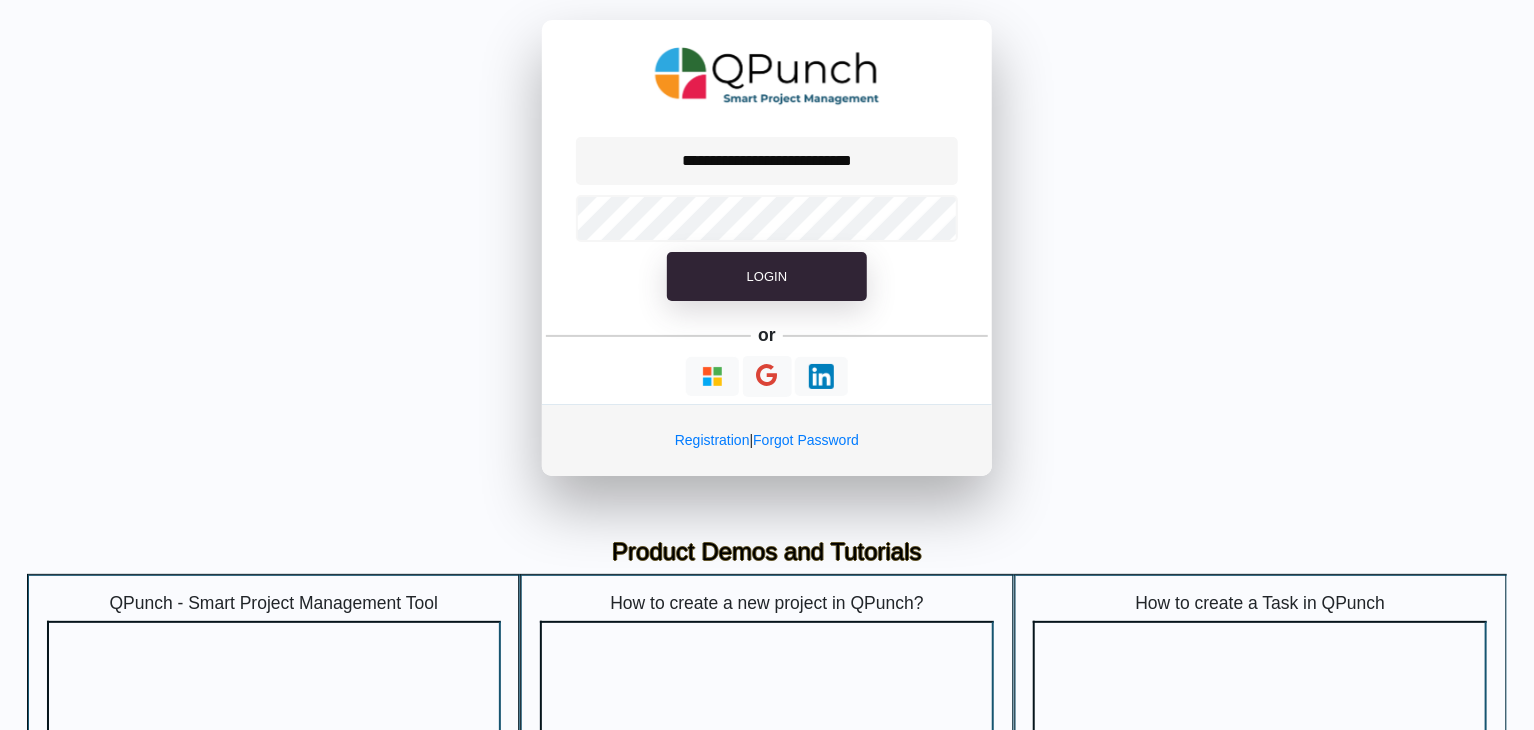 click on "**********" at bounding box center [767, 248] 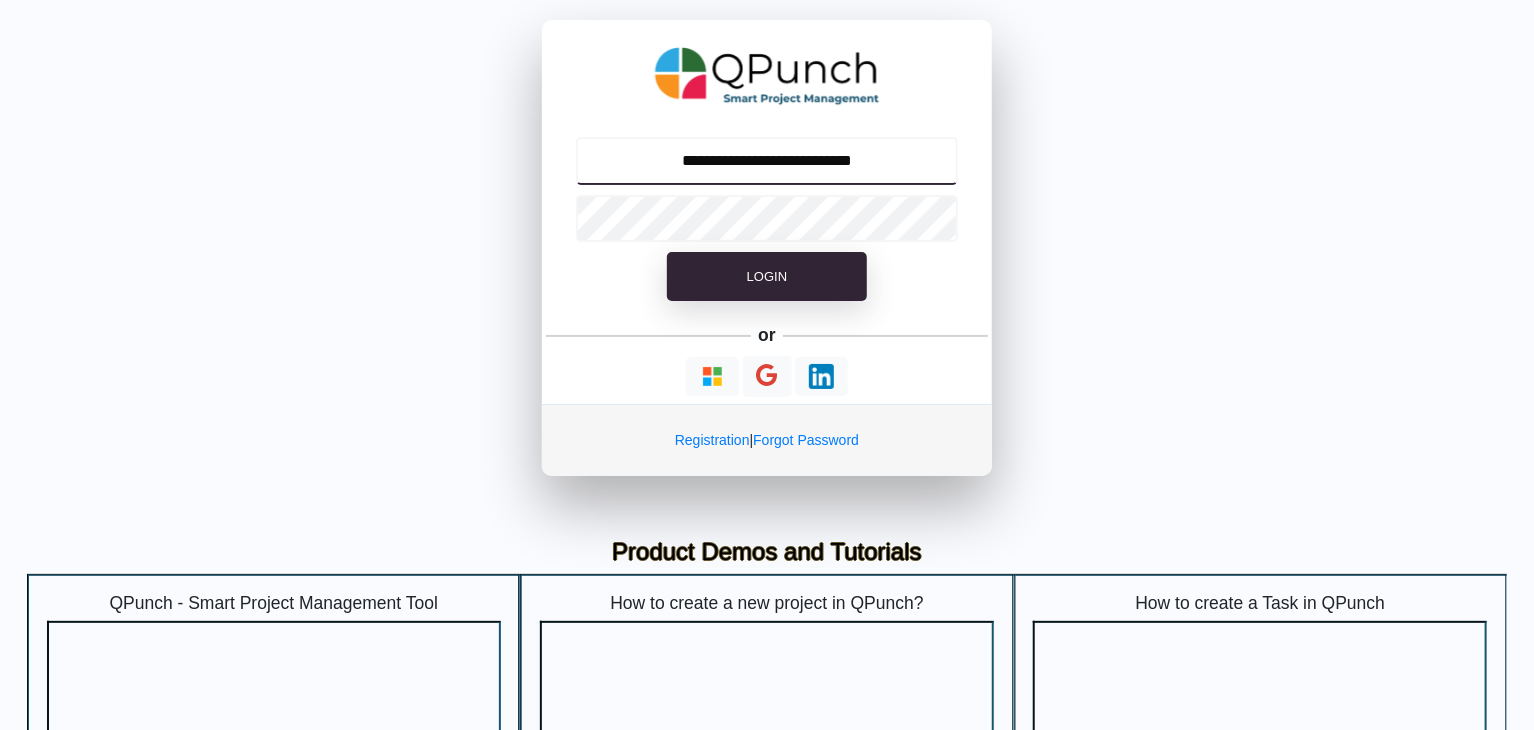 click on "**********" at bounding box center (767, 161) 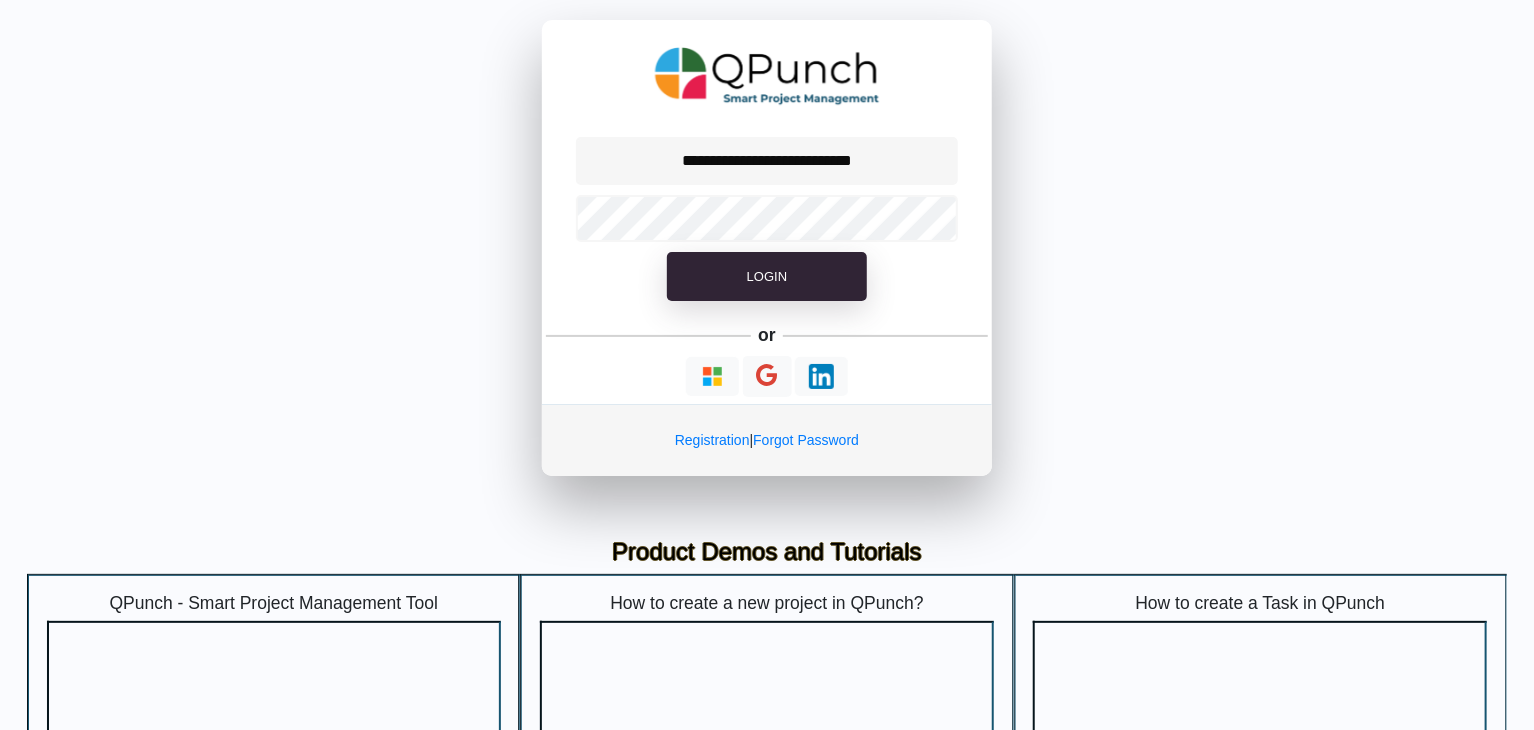 click on "**********" at bounding box center [767, 248] 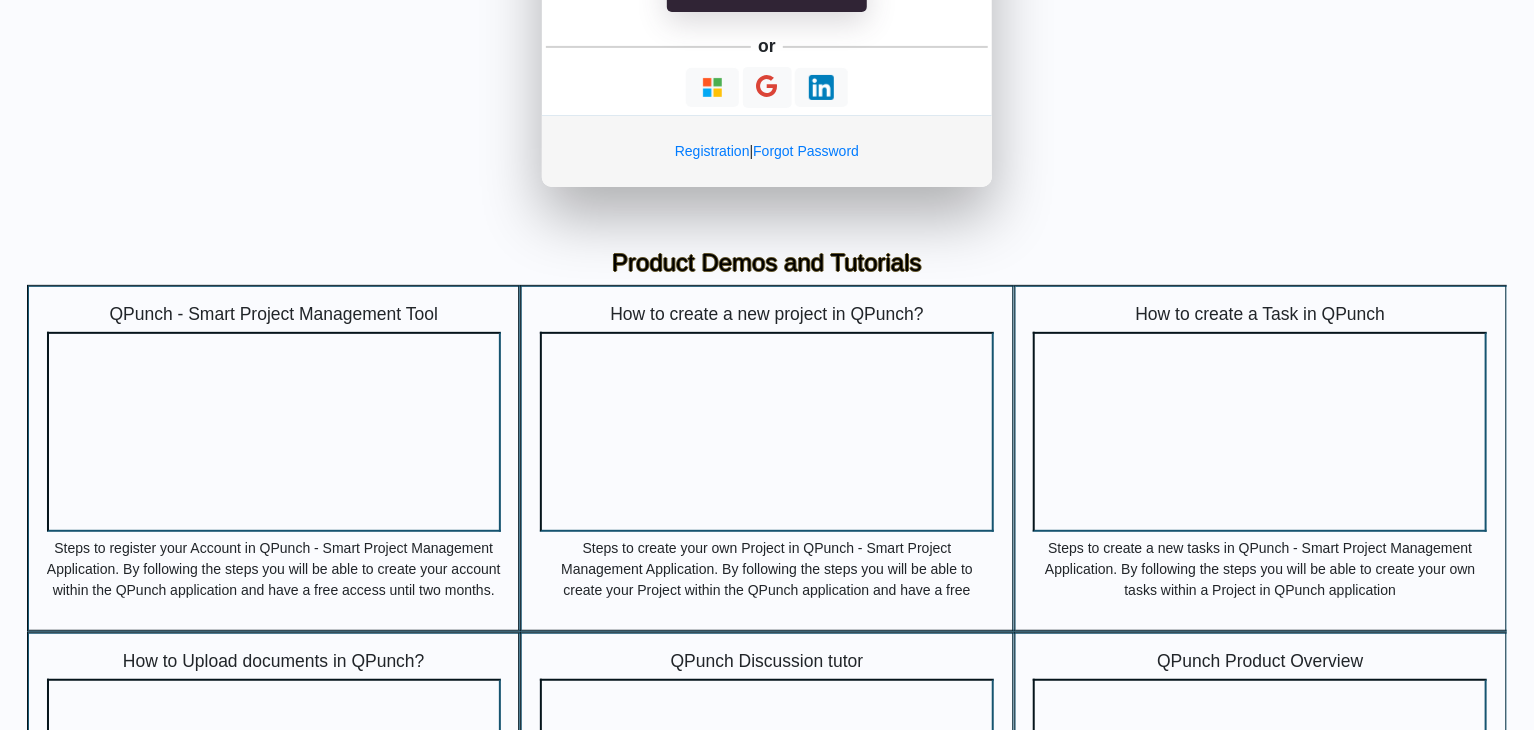 scroll, scrollTop: 0, scrollLeft: 0, axis: both 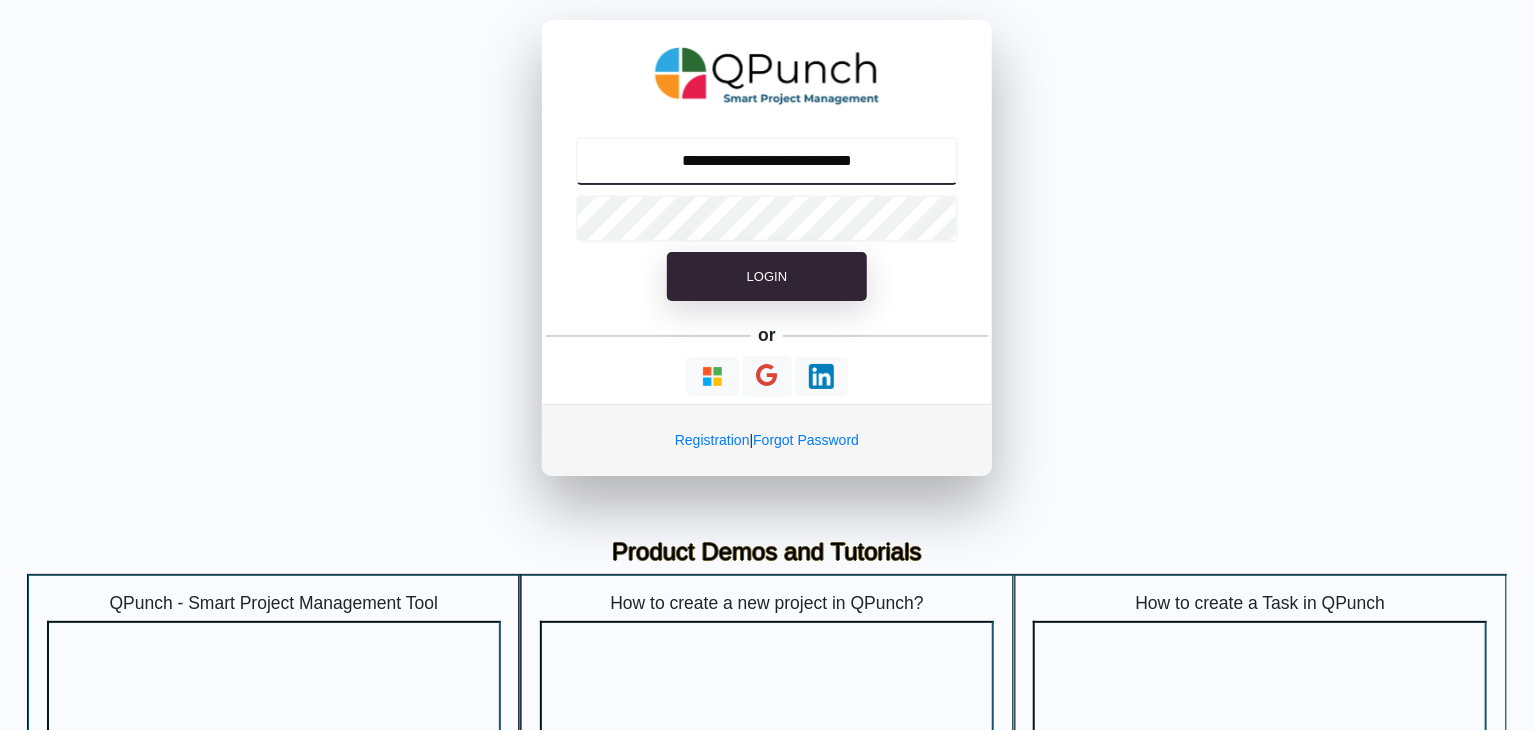 drag, startPoint x: 891, startPoint y: 163, endPoint x: 506, endPoint y: 167, distance: 385.02078 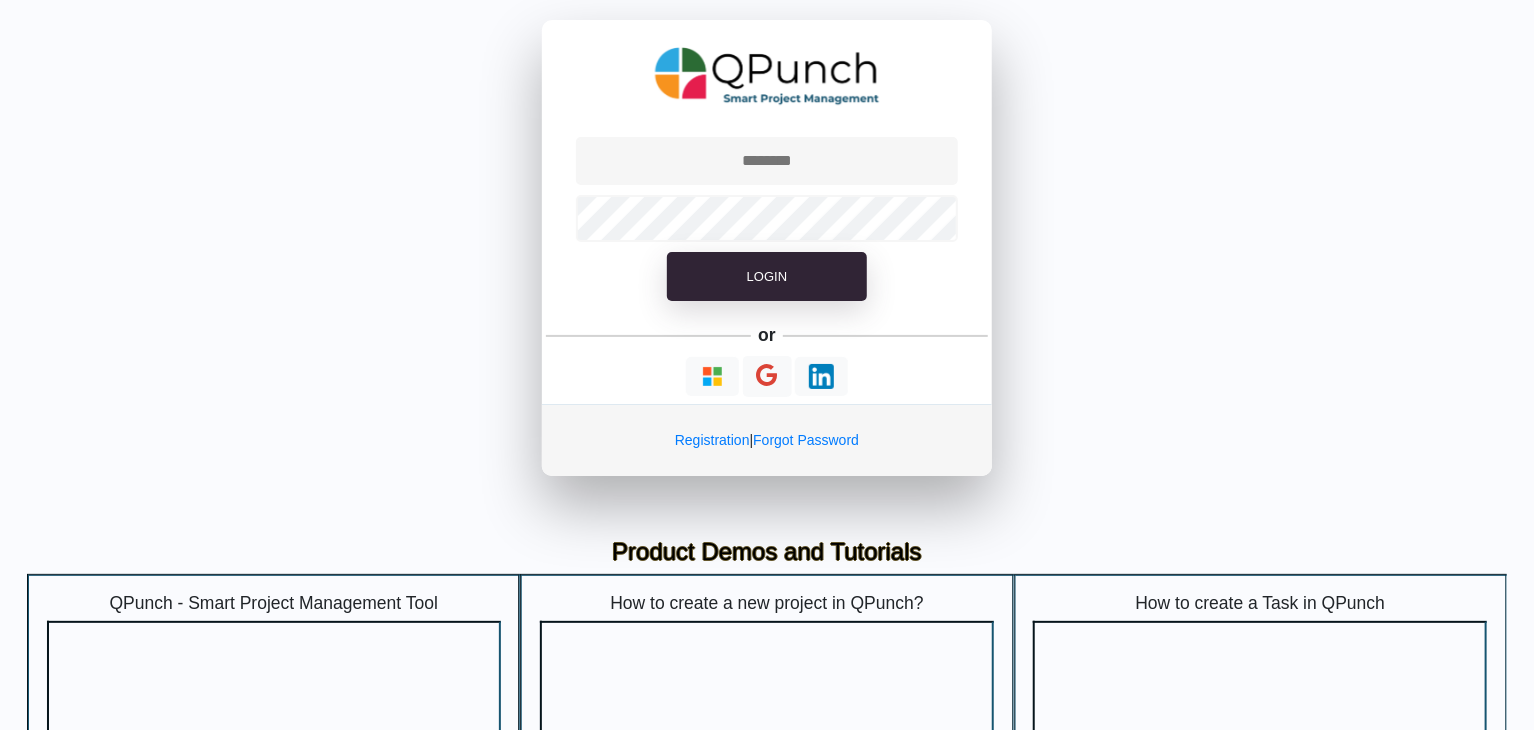 click on "Login     or                 Registration  |
Forgot Password" at bounding box center (767, 248) 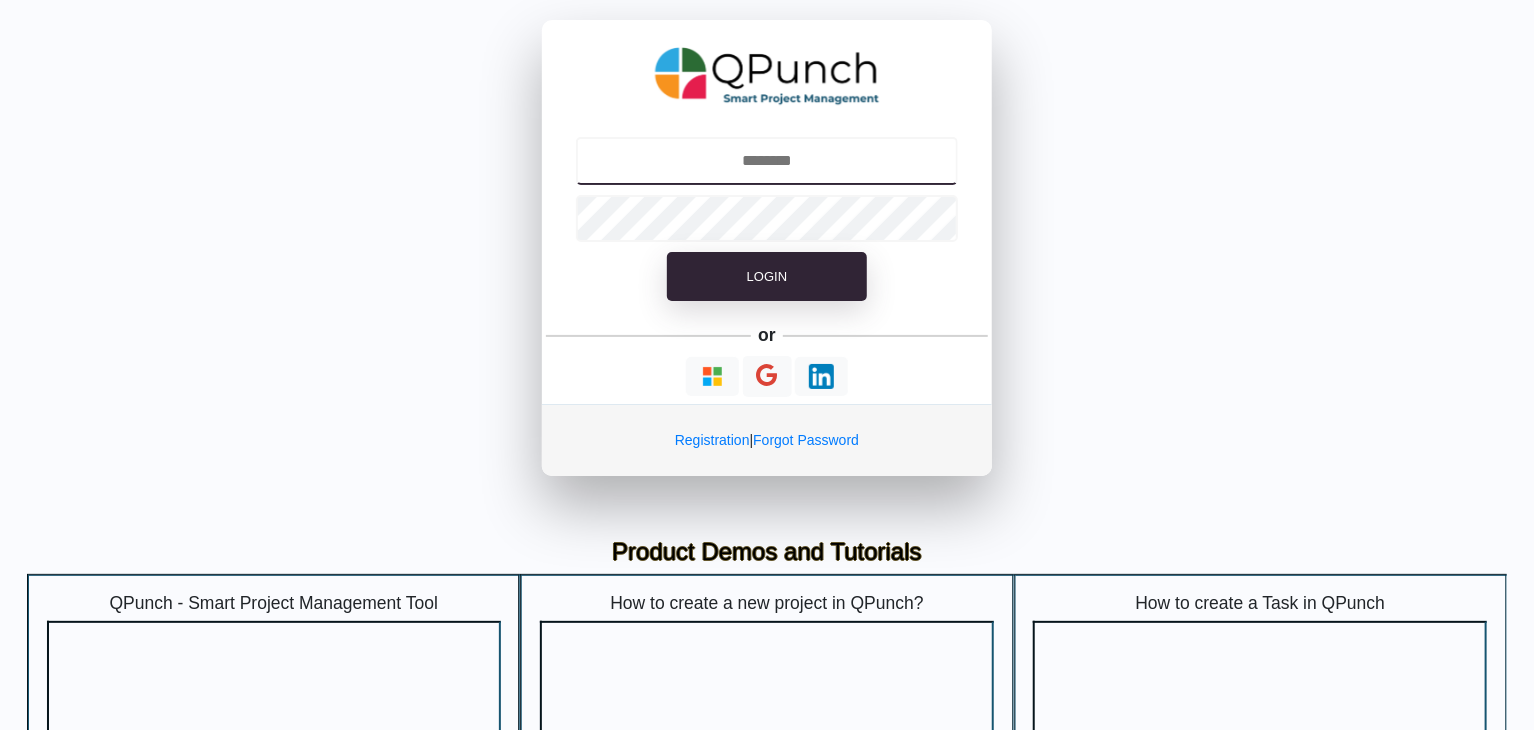 click at bounding box center (767, 161) 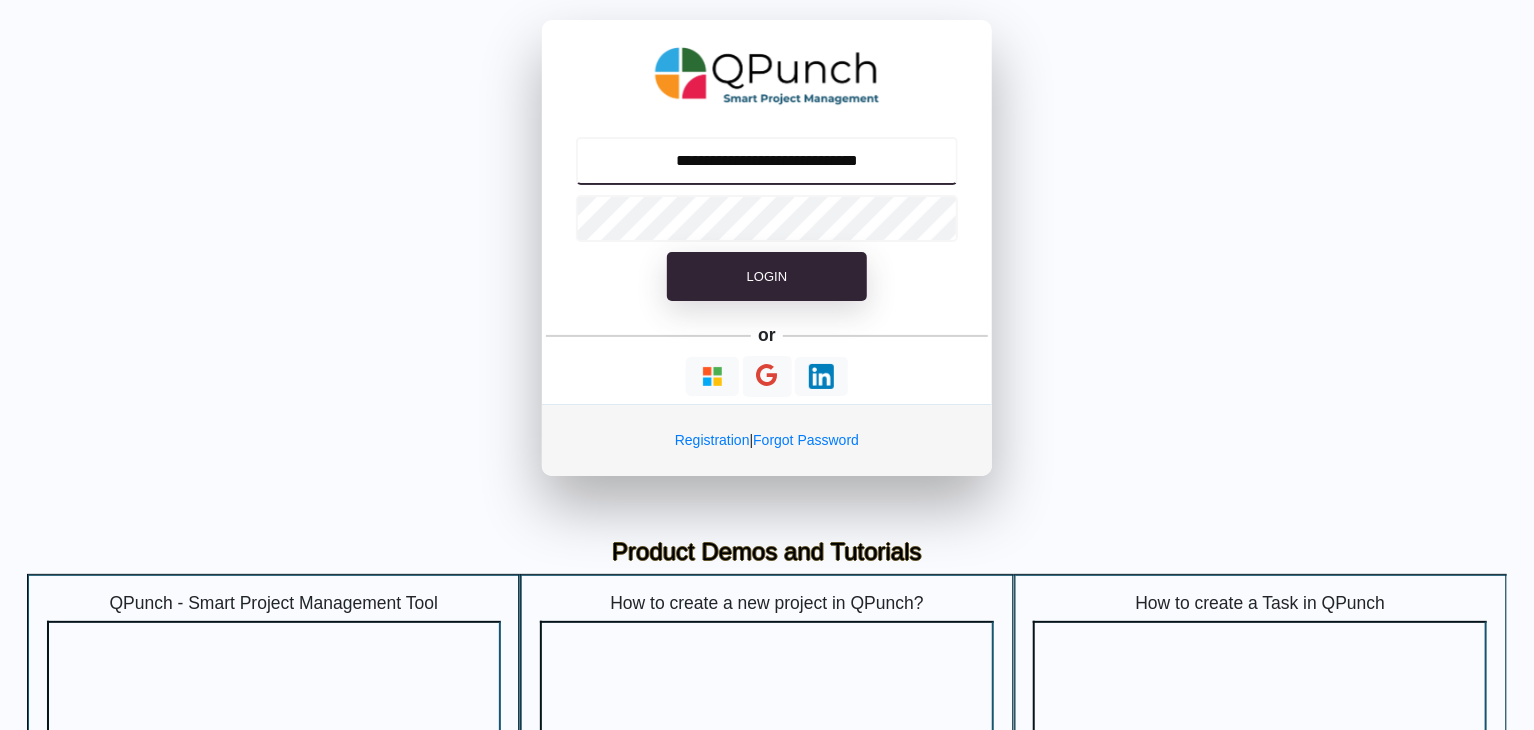 type on "**********" 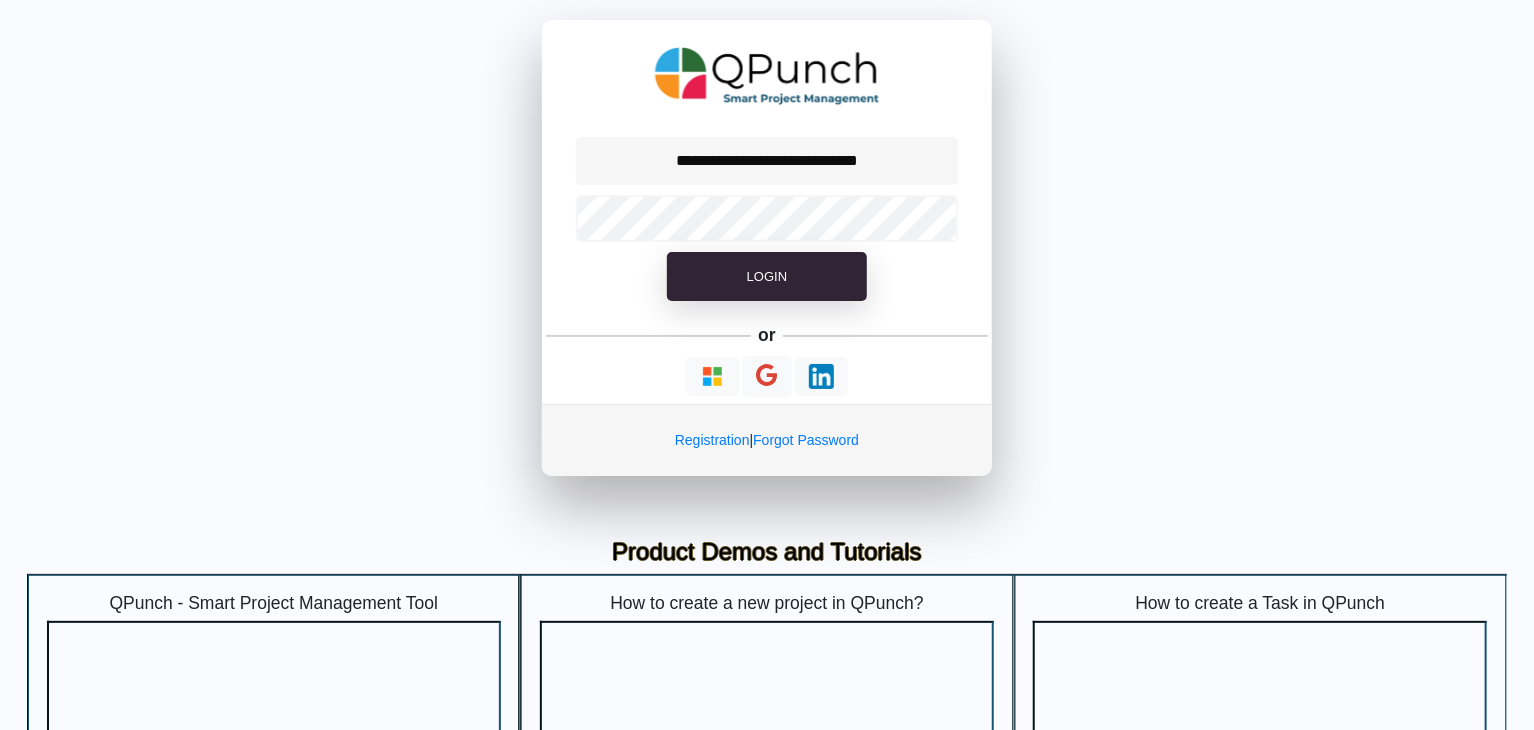 click on "Registration  |
Forgot Password" at bounding box center [767, 440] 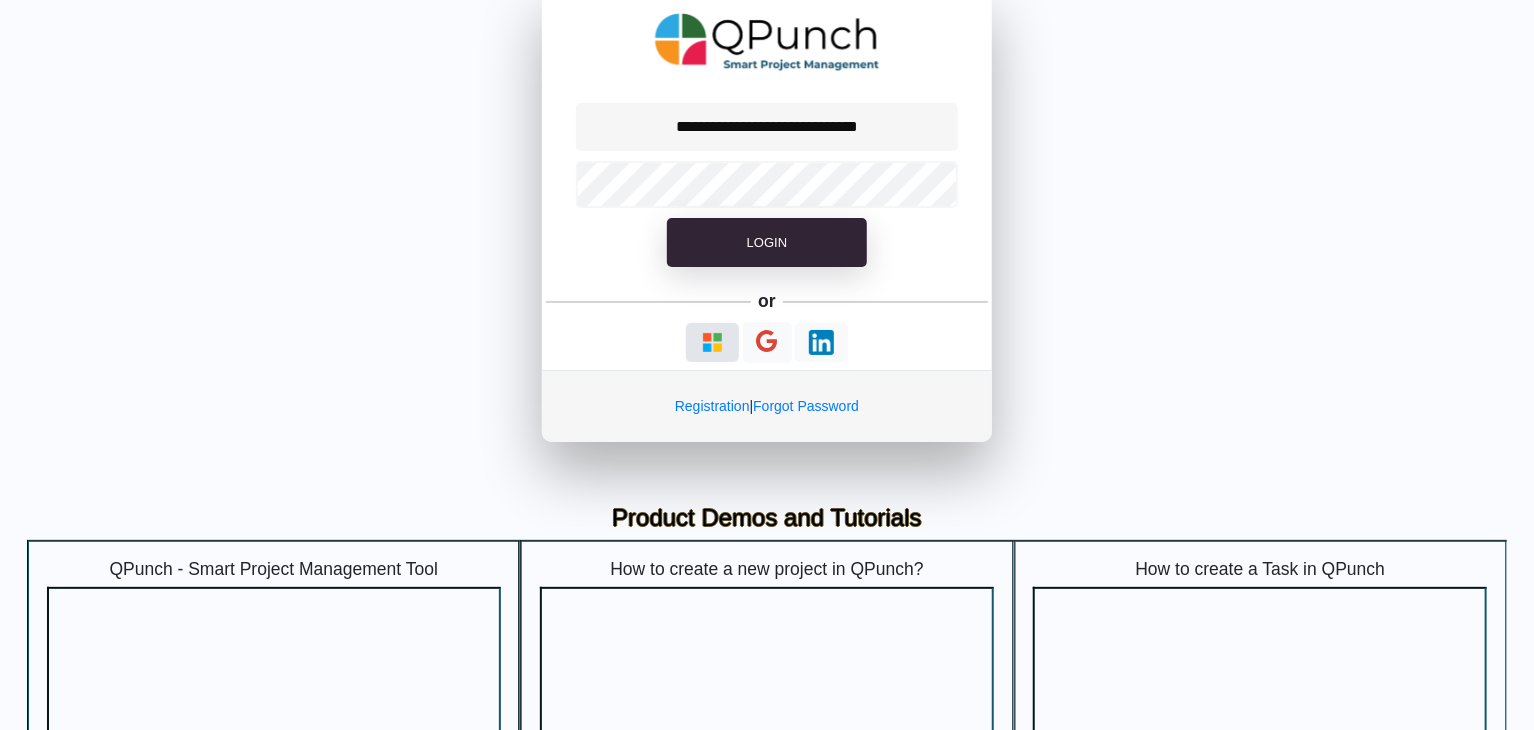 scroll, scrollTop: 0, scrollLeft: 0, axis: both 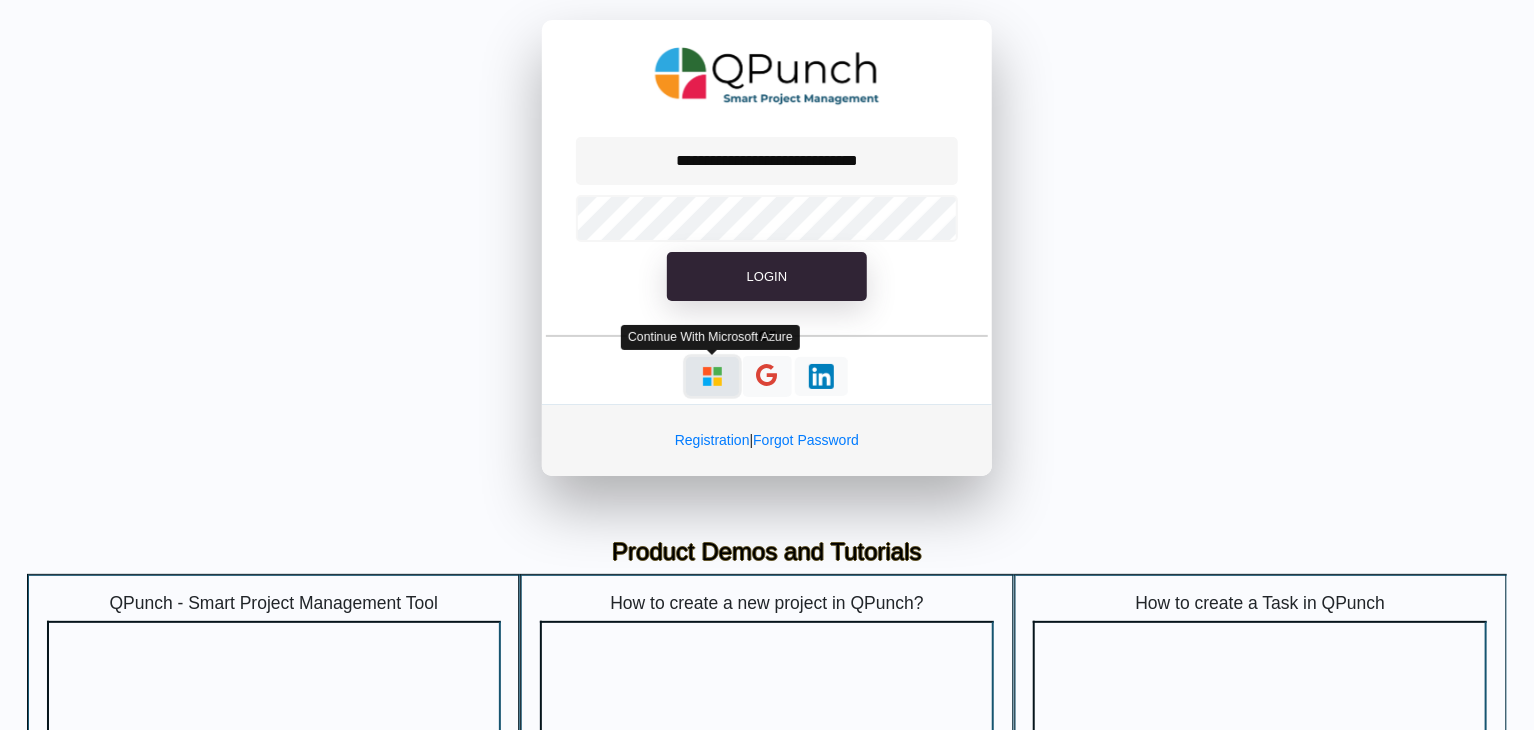 click at bounding box center [712, 376] 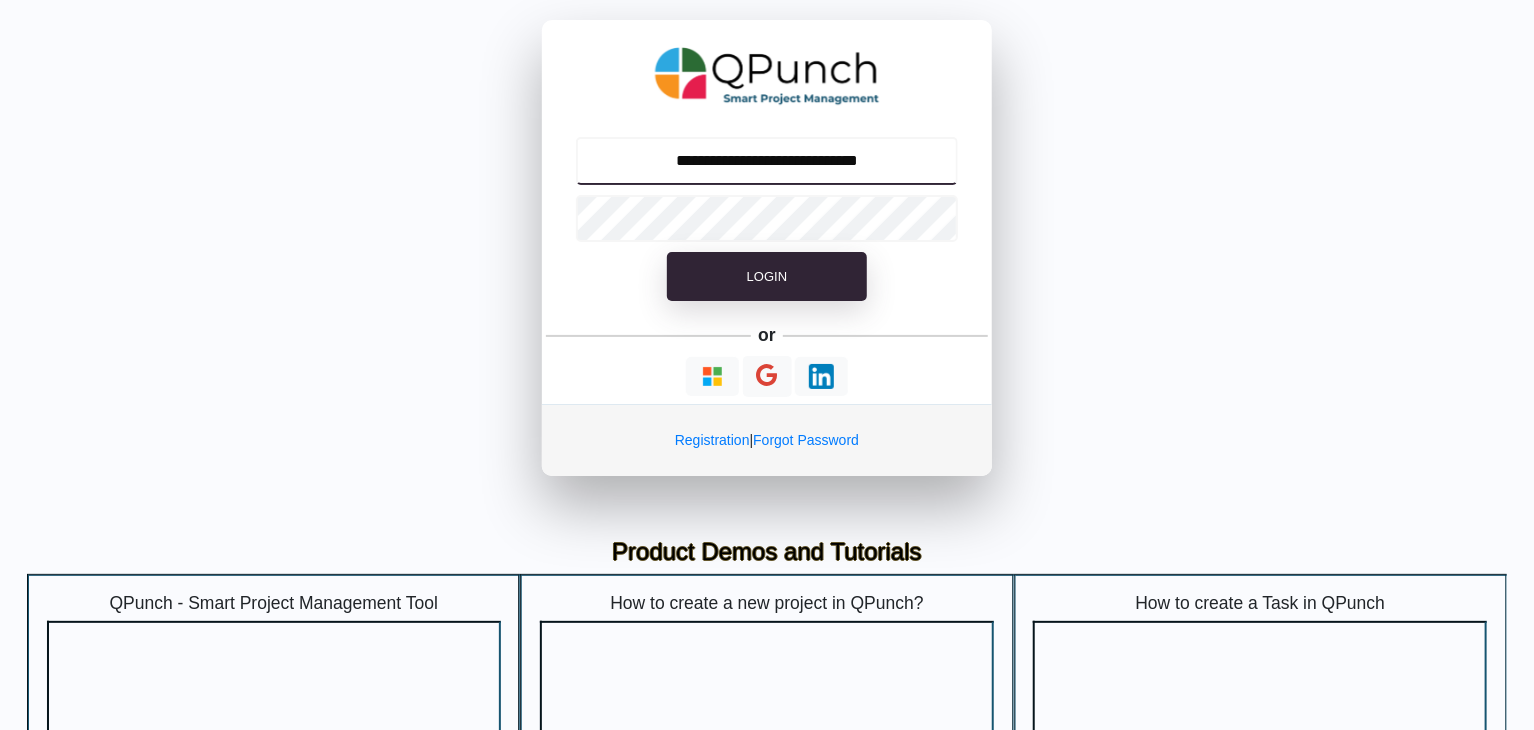 click on "**********" at bounding box center [767, 161] 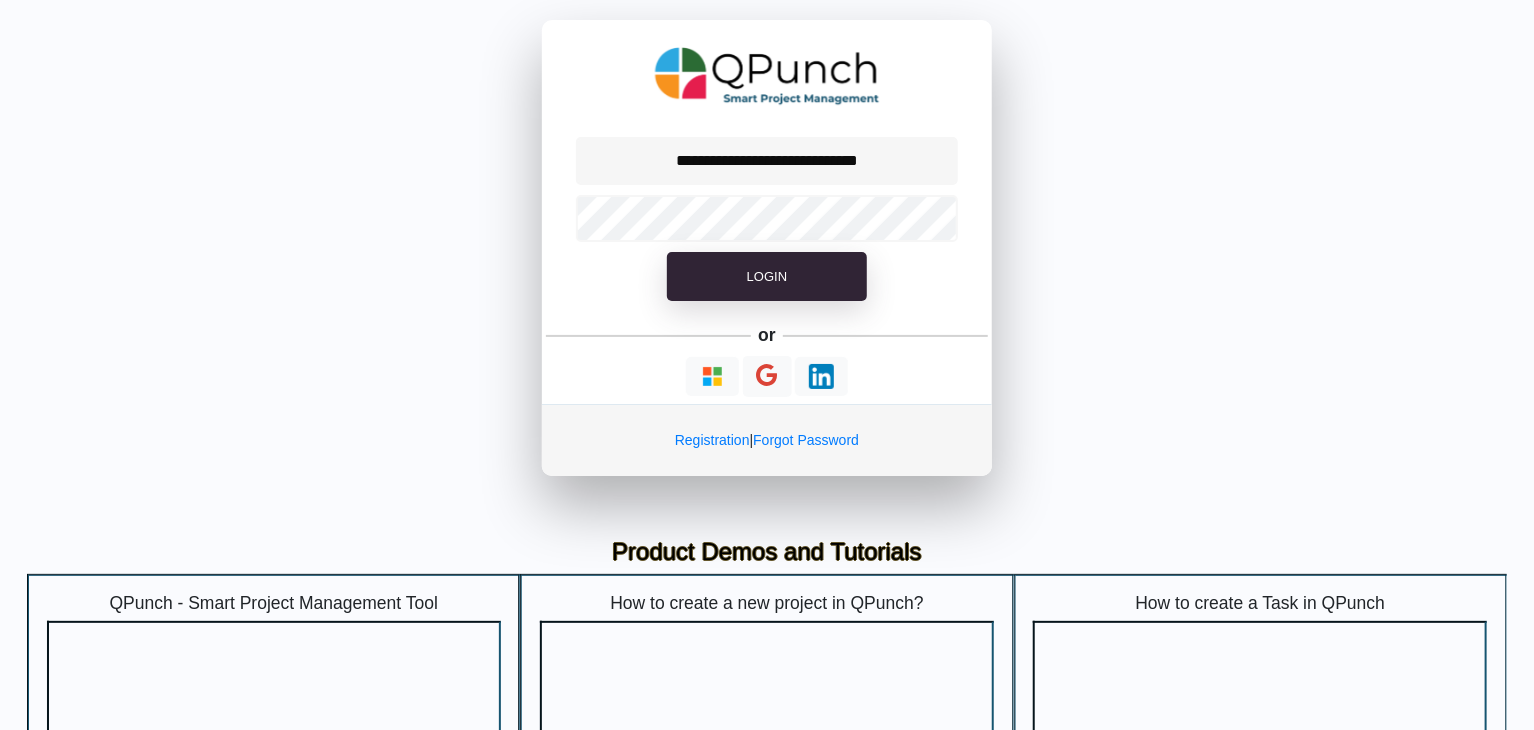 click on "**********" at bounding box center (767, 248) 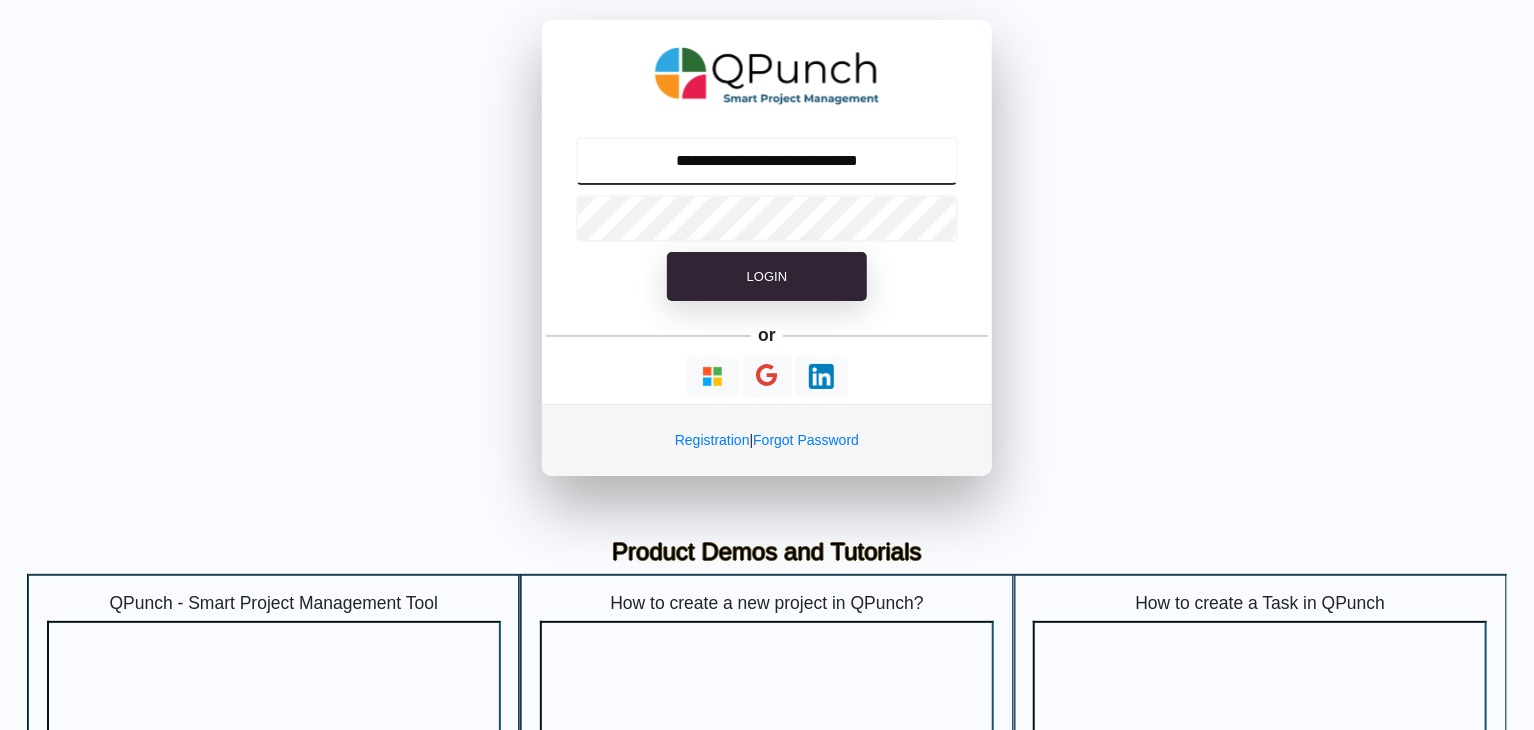 drag, startPoint x: 898, startPoint y: 162, endPoint x: 628, endPoint y: 167, distance: 270.0463 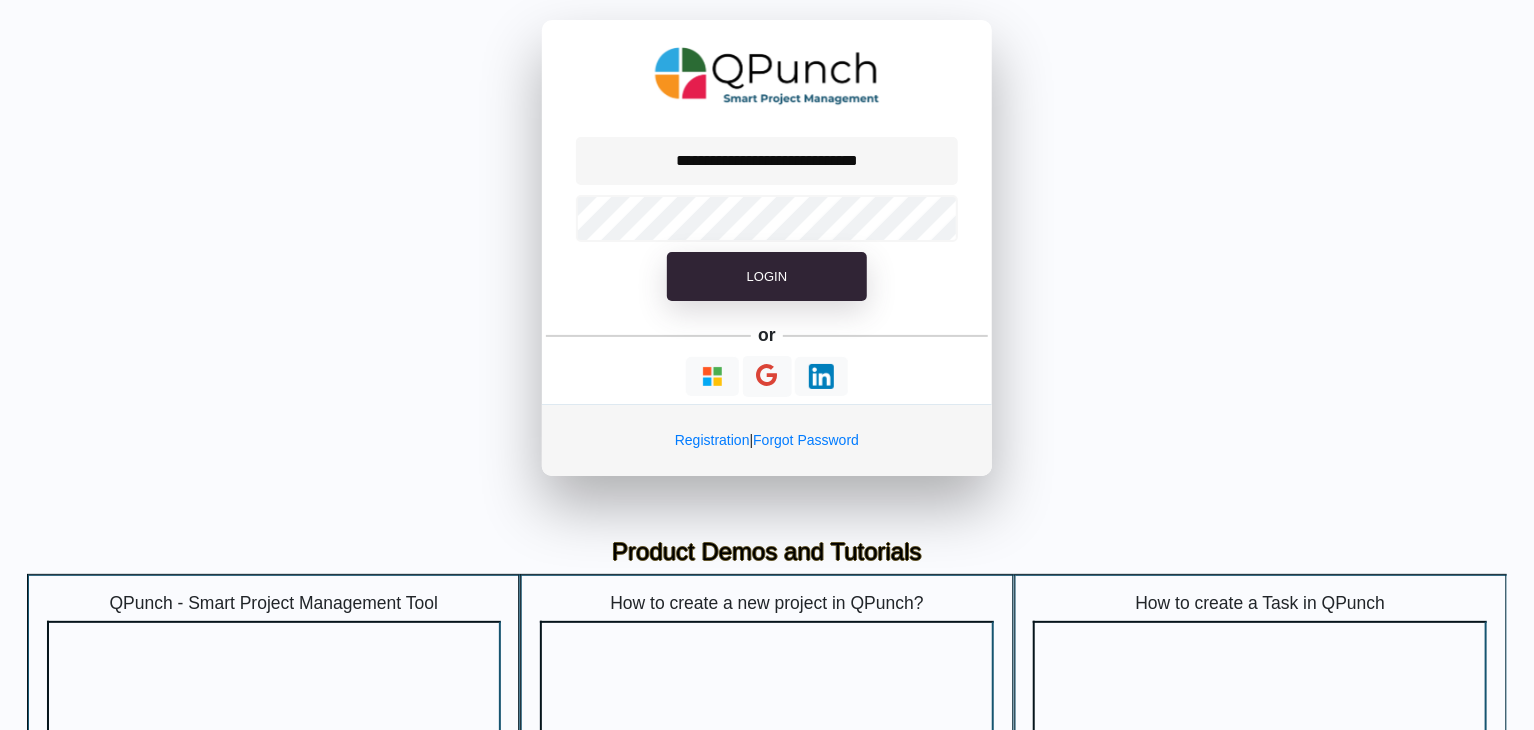 click on "**********" at bounding box center (767, 248) 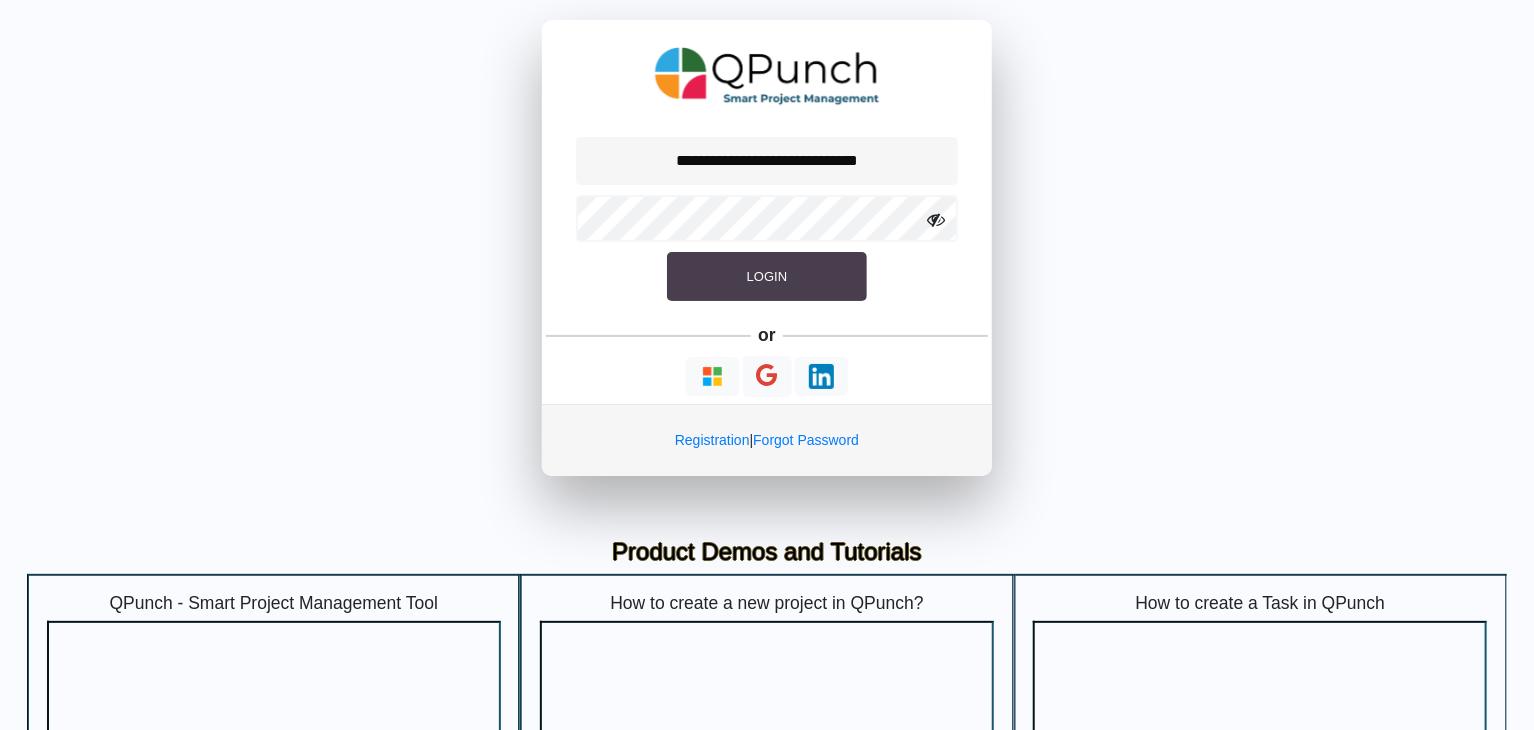click on "Login" at bounding box center [767, 276] 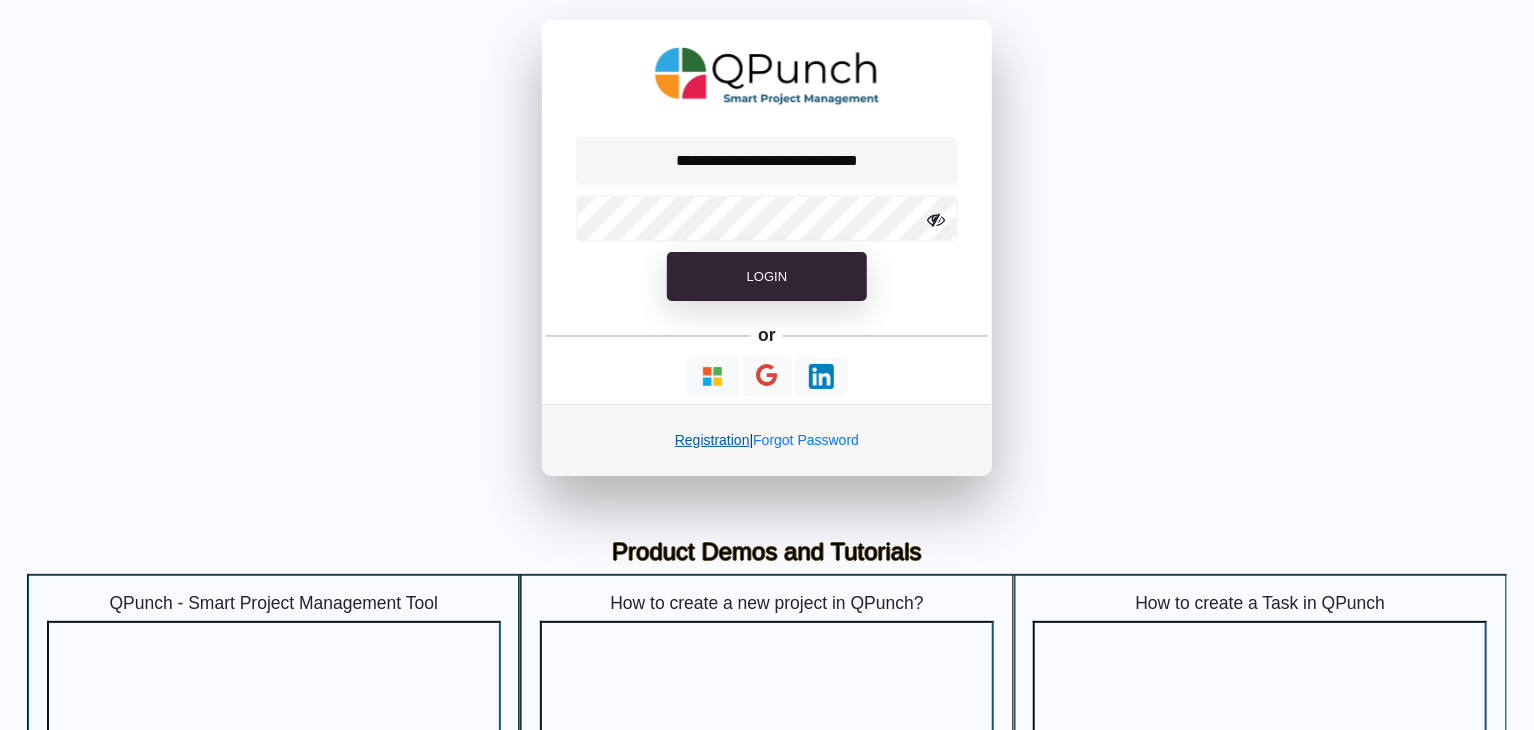 click on "Registration" at bounding box center (712, 440) 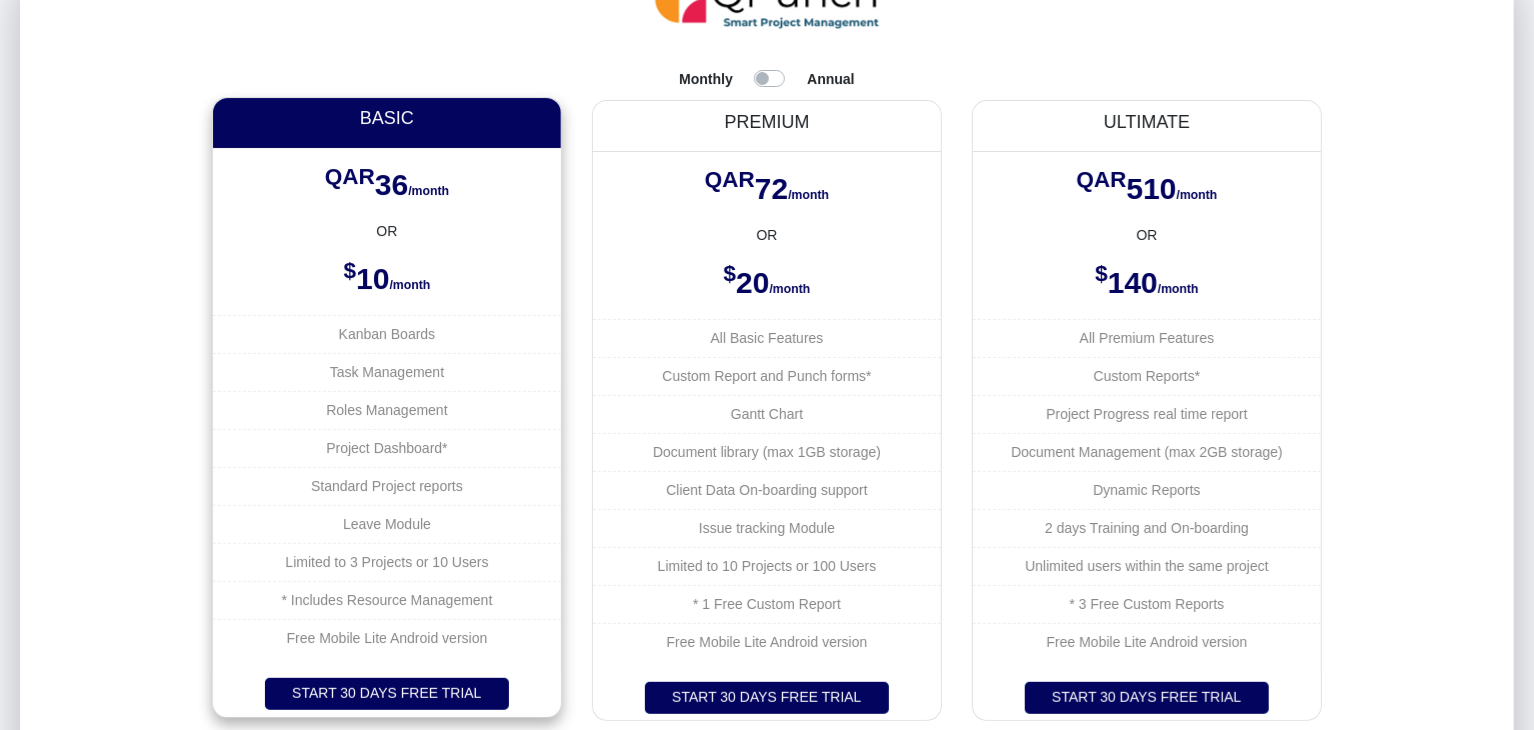 scroll, scrollTop: 0, scrollLeft: 0, axis: both 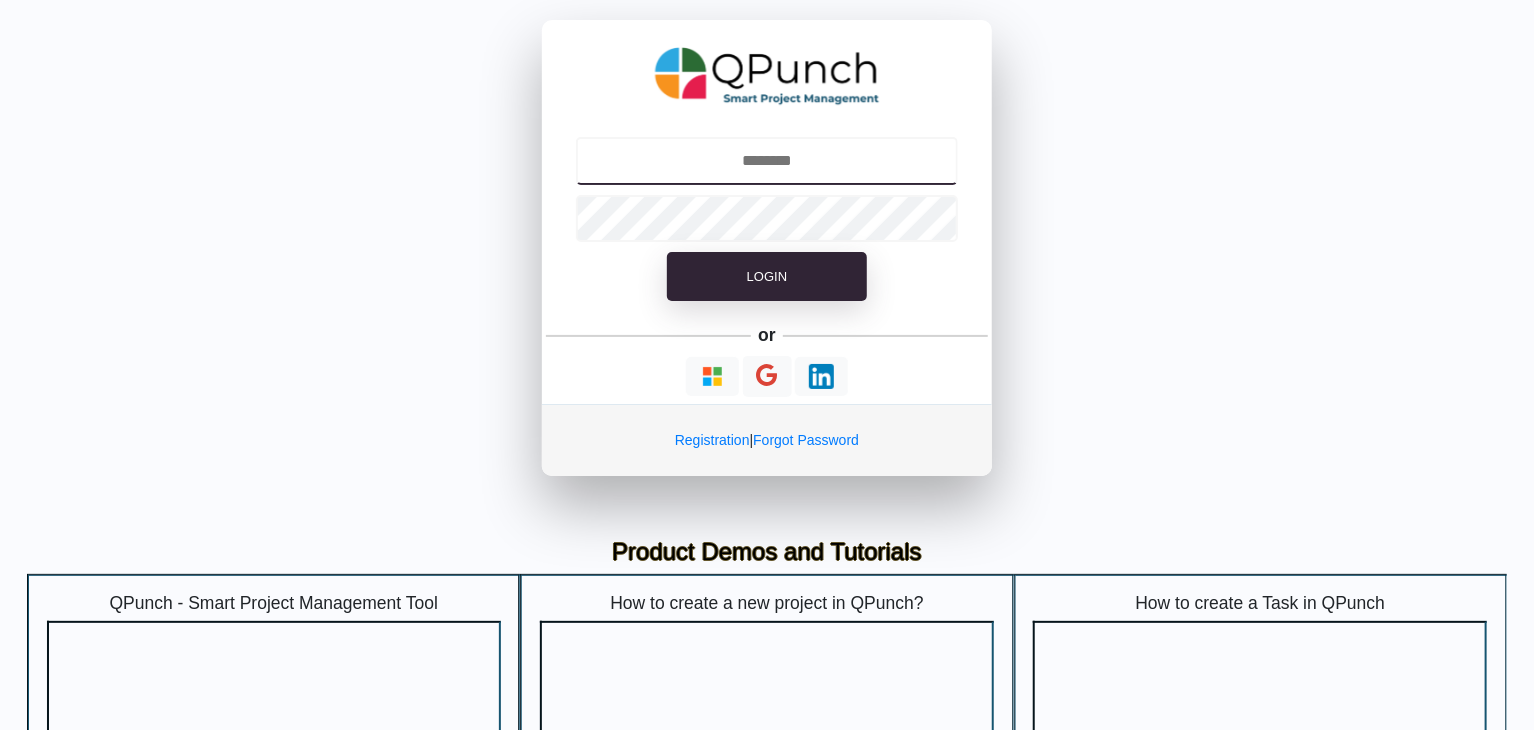 click at bounding box center (767, 161) 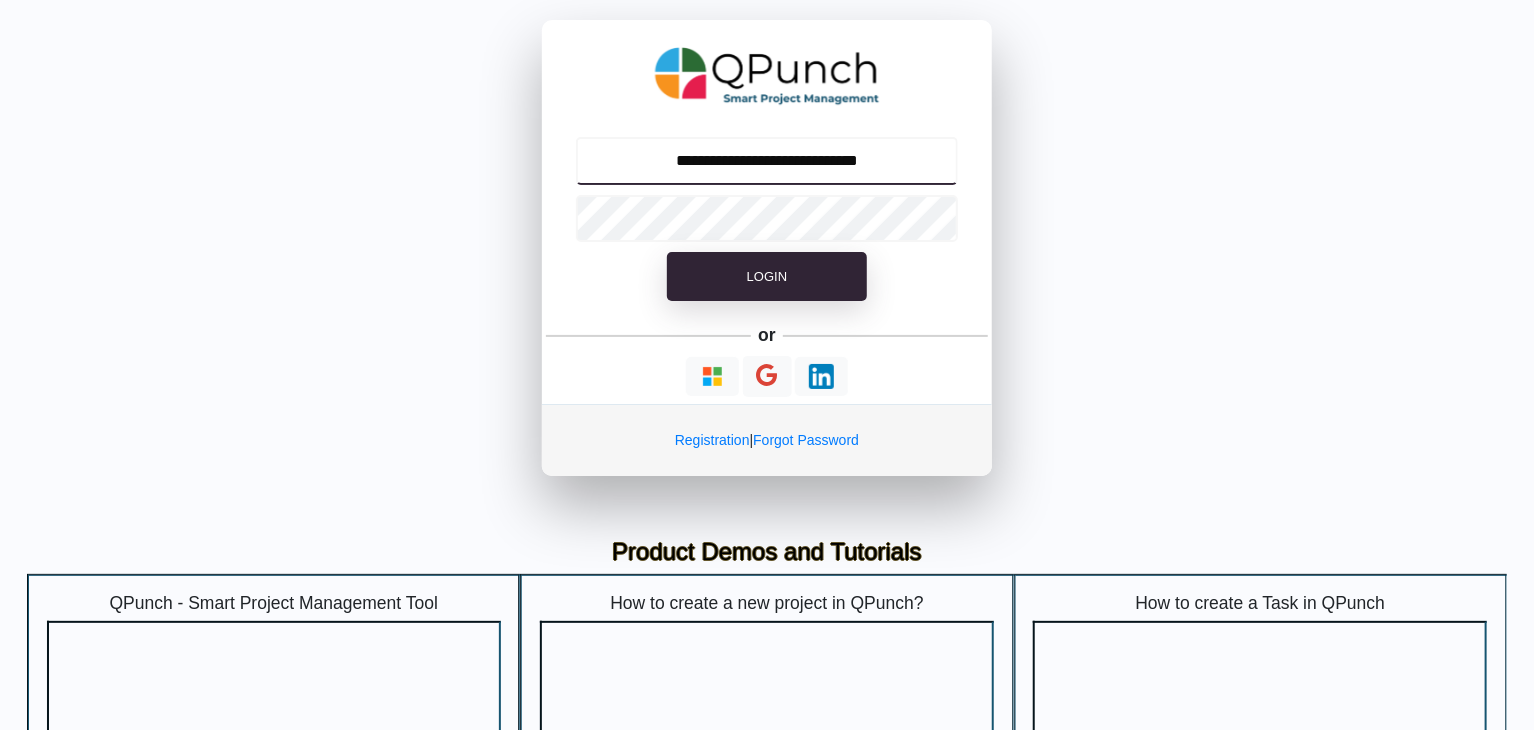 type on "**********" 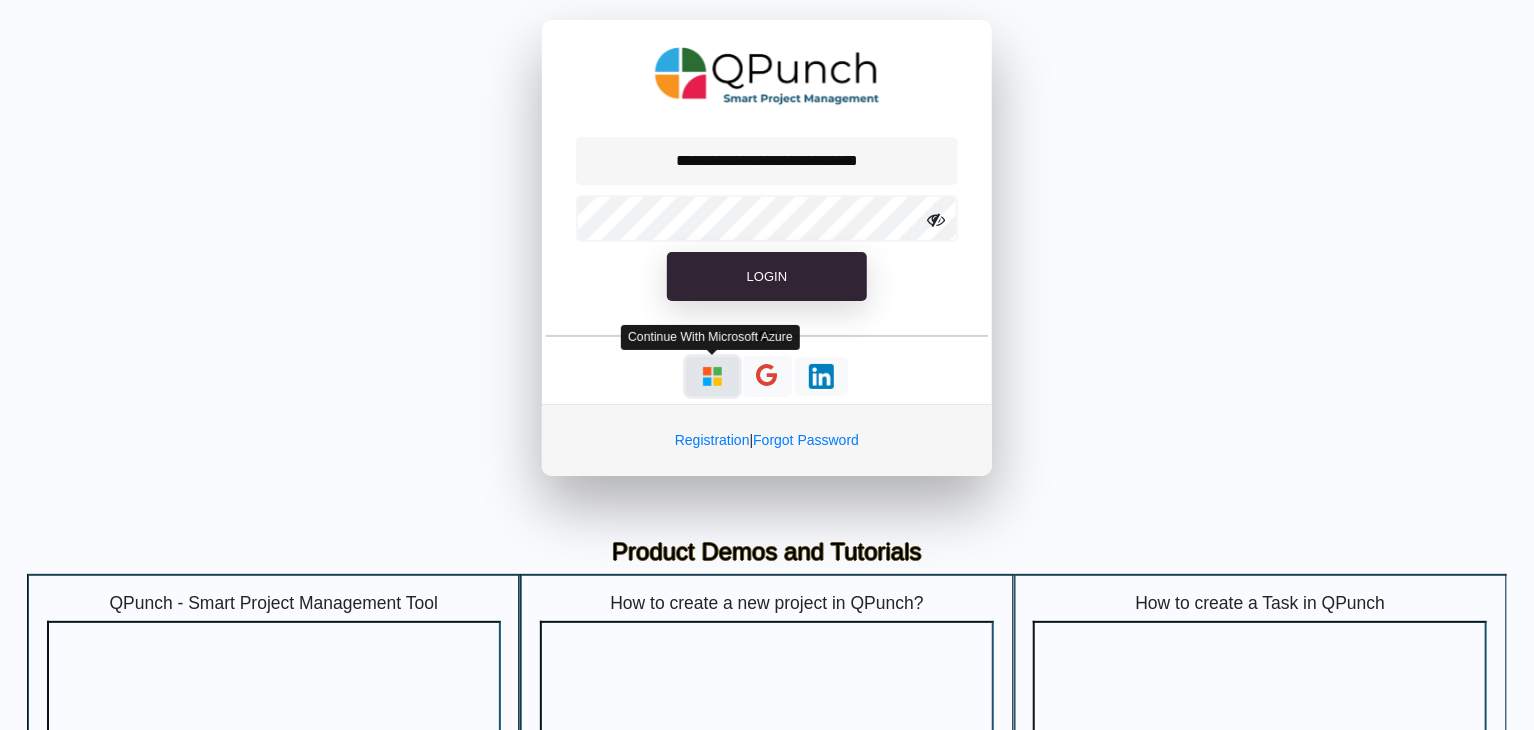 click at bounding box center [712, 376] 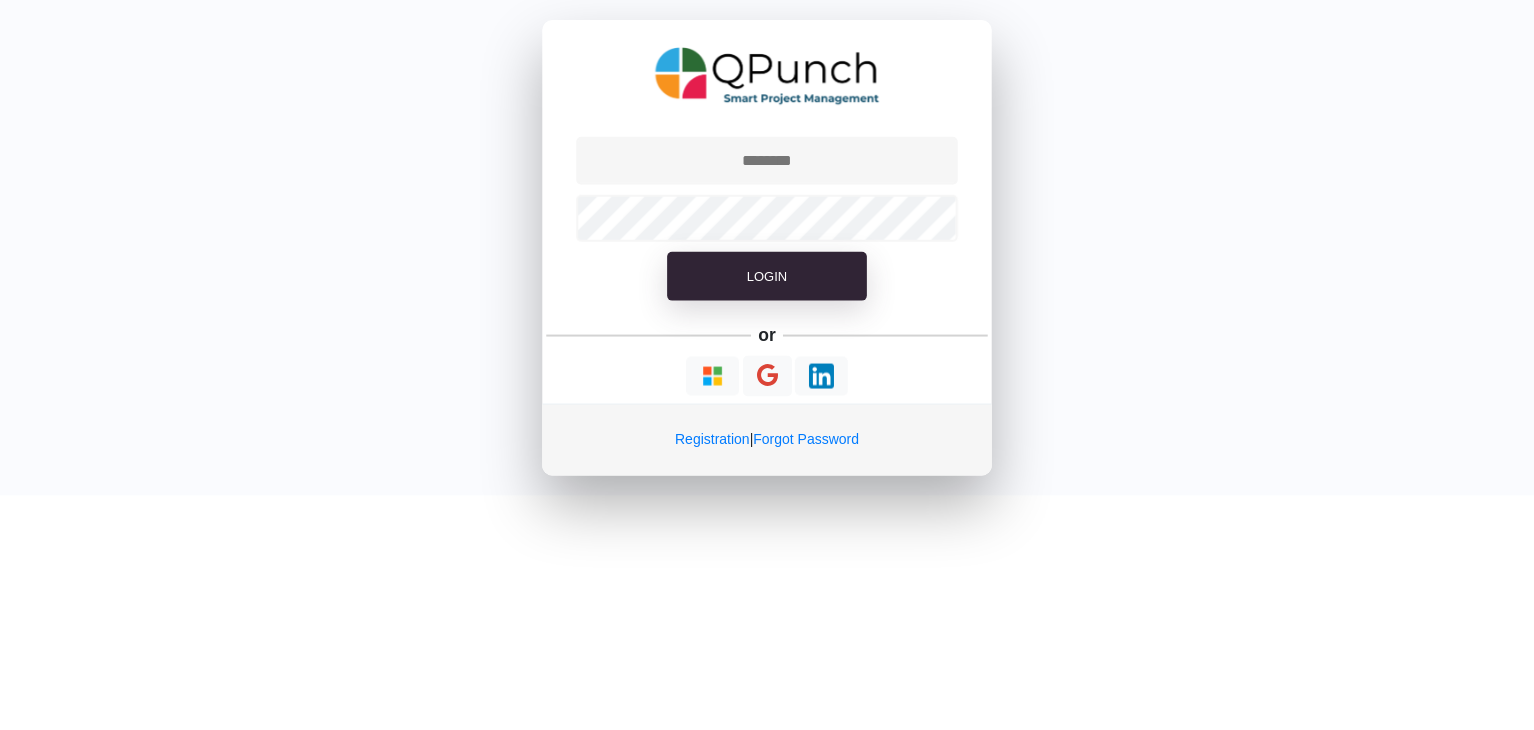 scroll, scrollTop: 0, scrollLeft: 0, axis: both 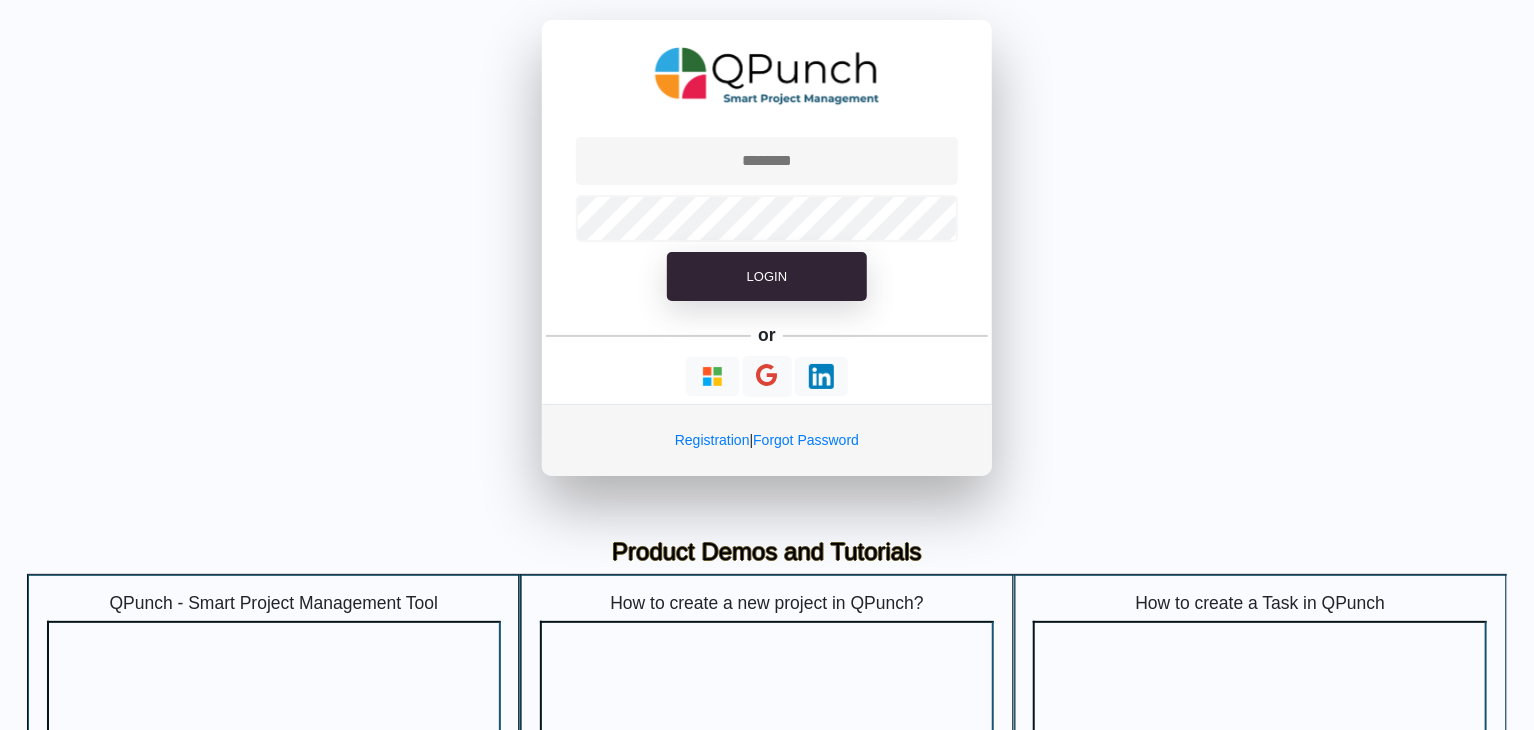 click on "Login     or                 Registration  |
Forgot Password" at bounding box center [767, 248] 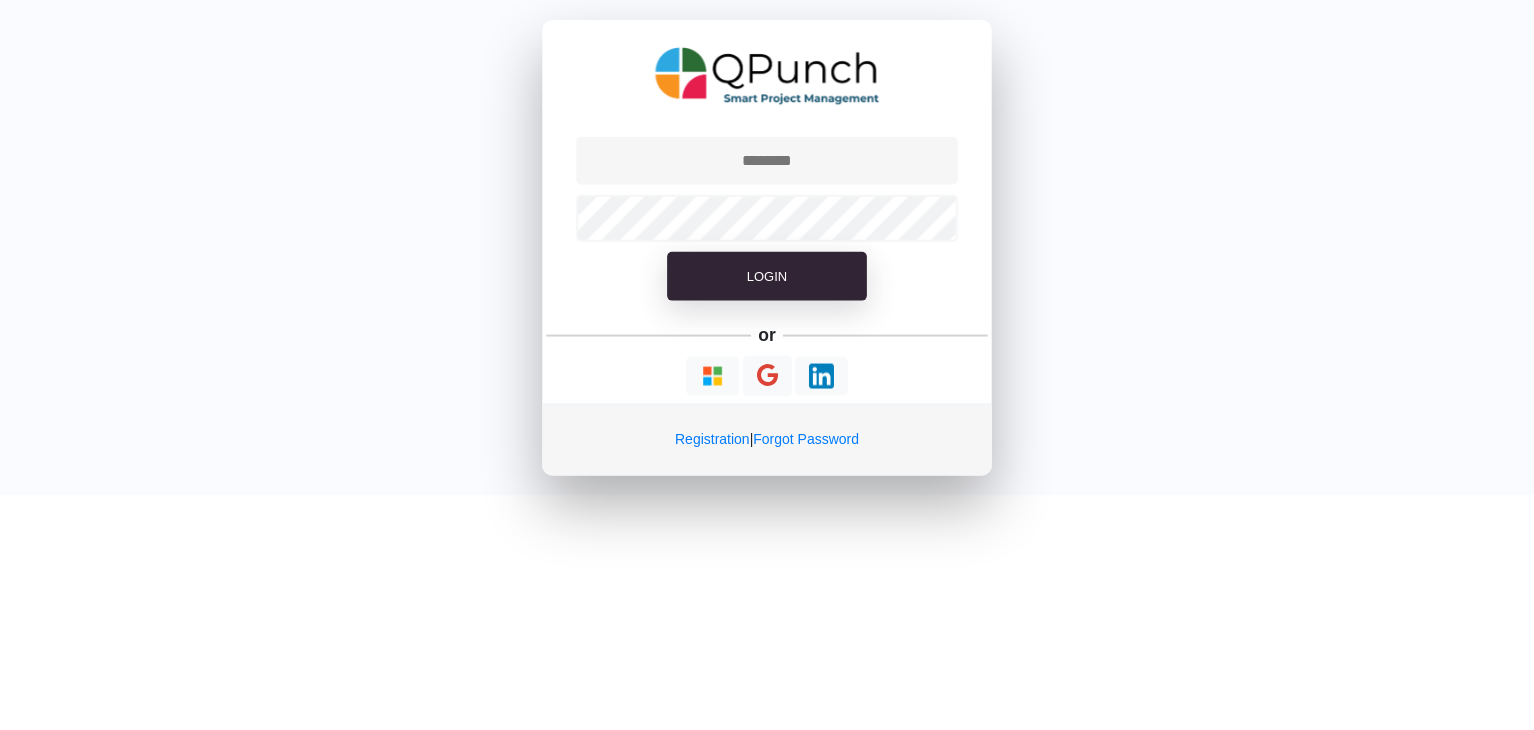 scroll, scrollTop: 0, scrollLeft: 0, axis: both 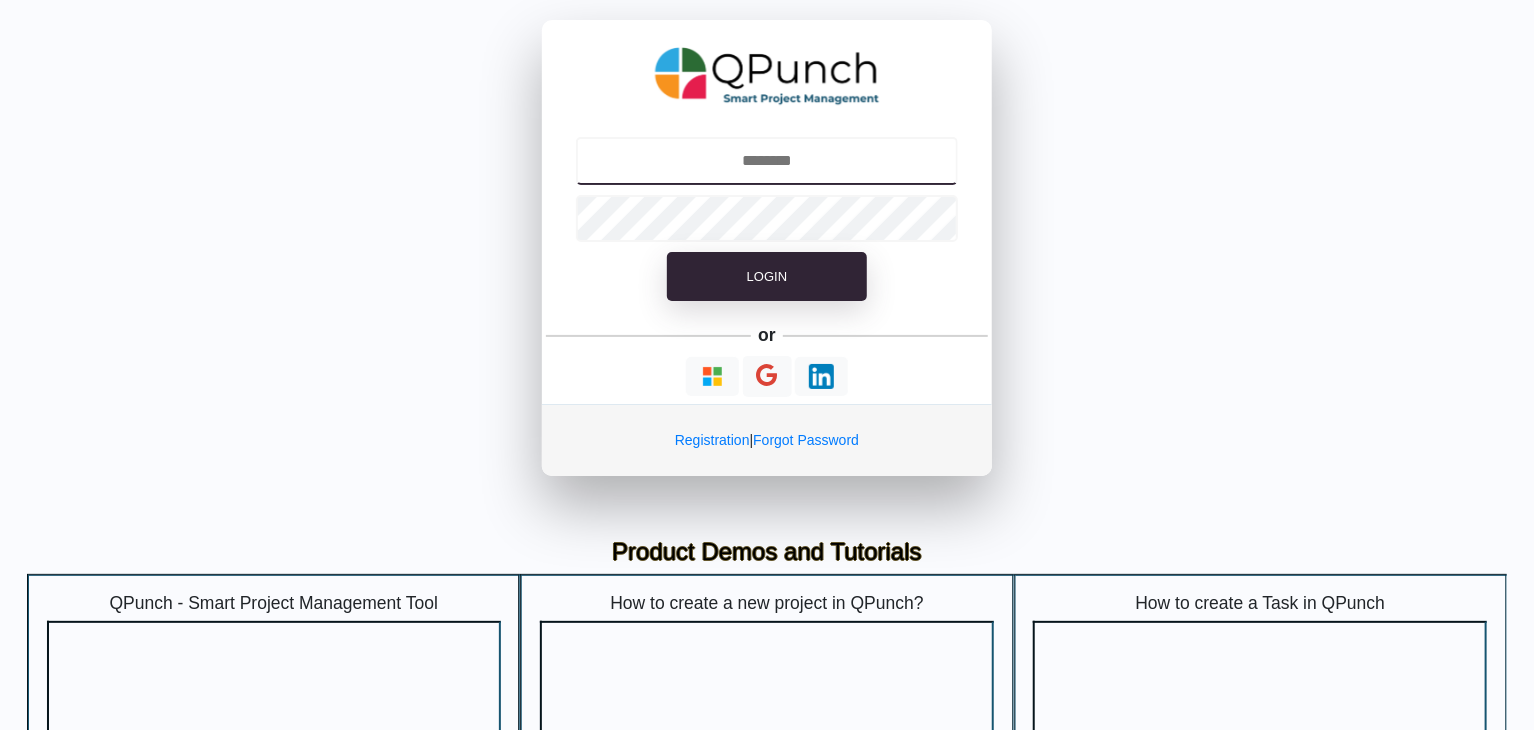 click at bounding box center [767, 161] 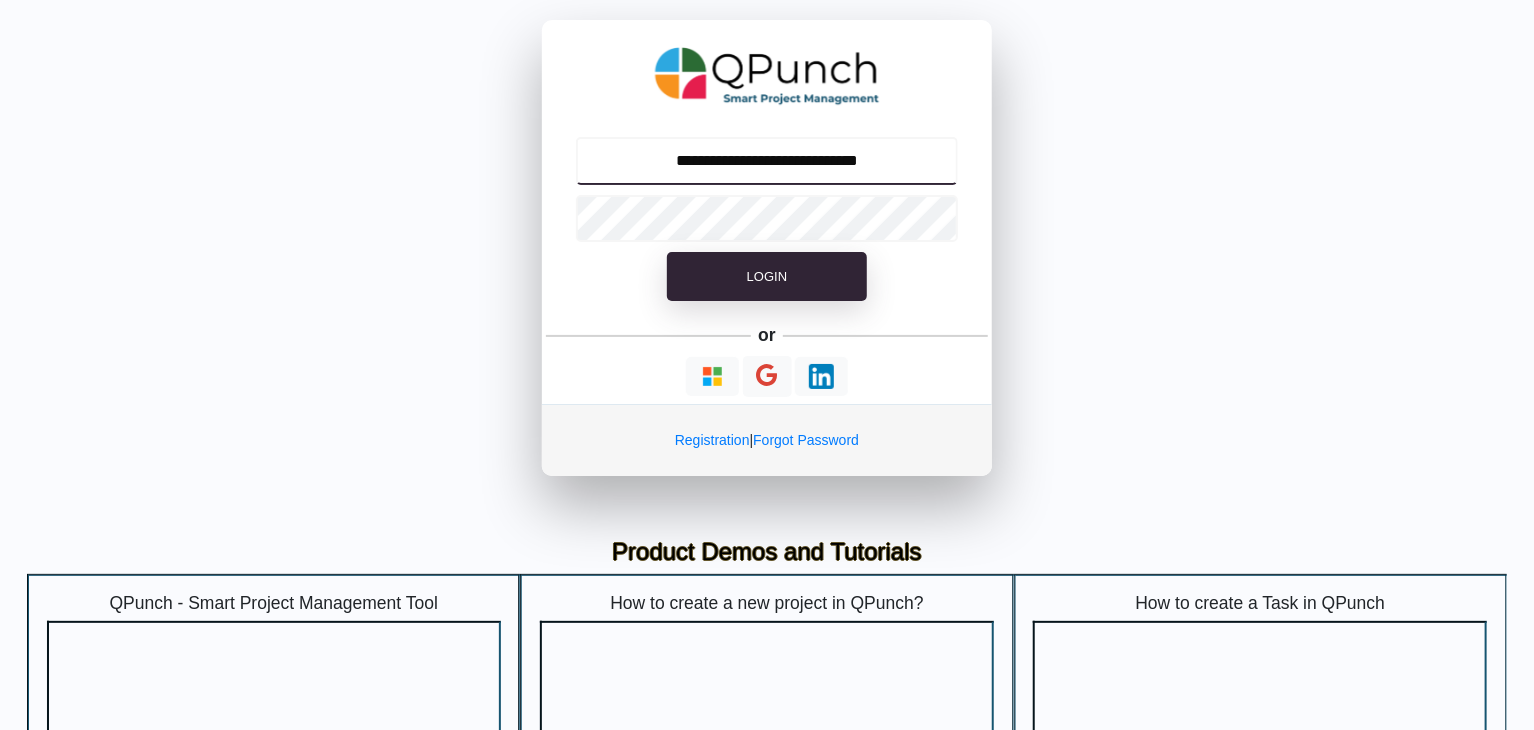 type on "**********" 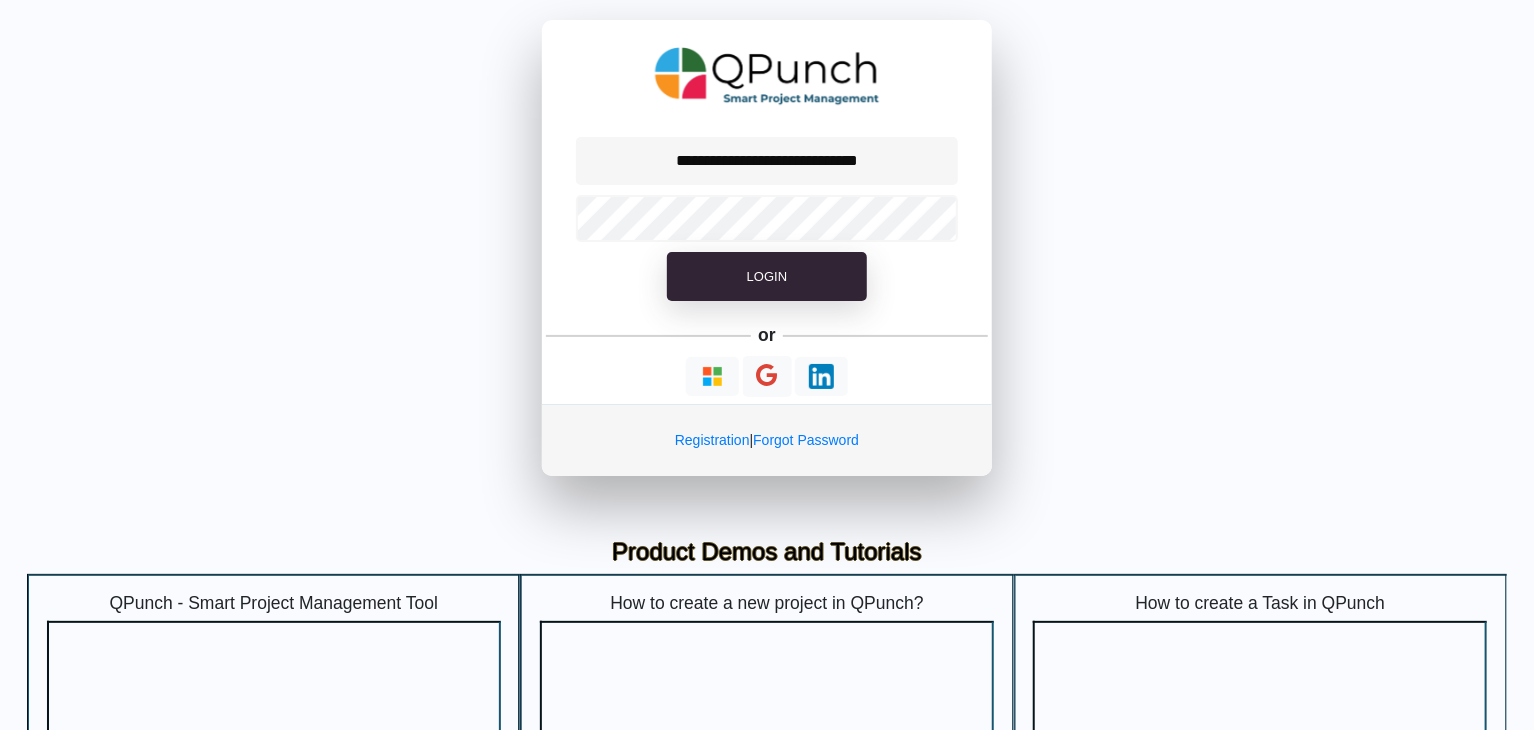 click at bounding box center [767, 218] 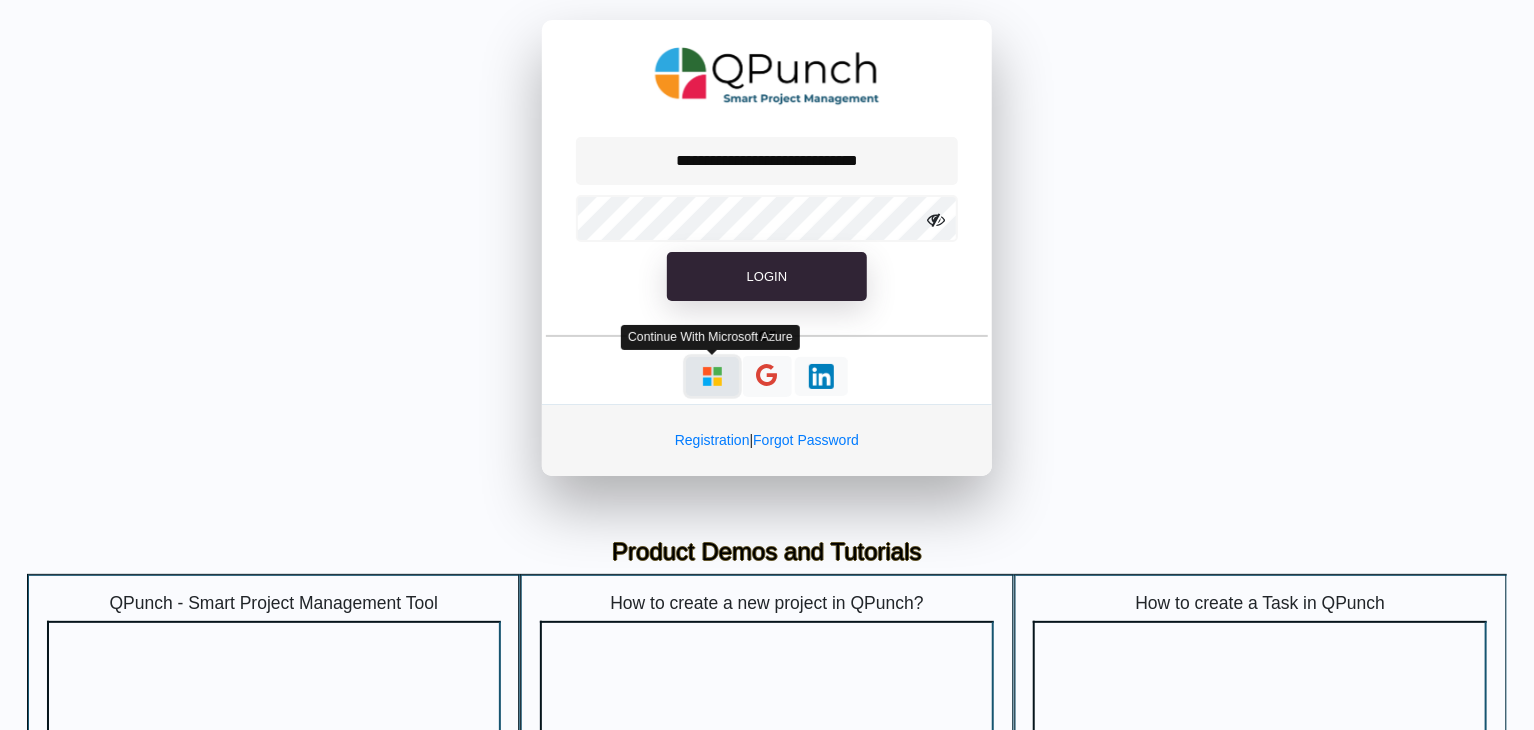 click at bounding box center [712, 376] 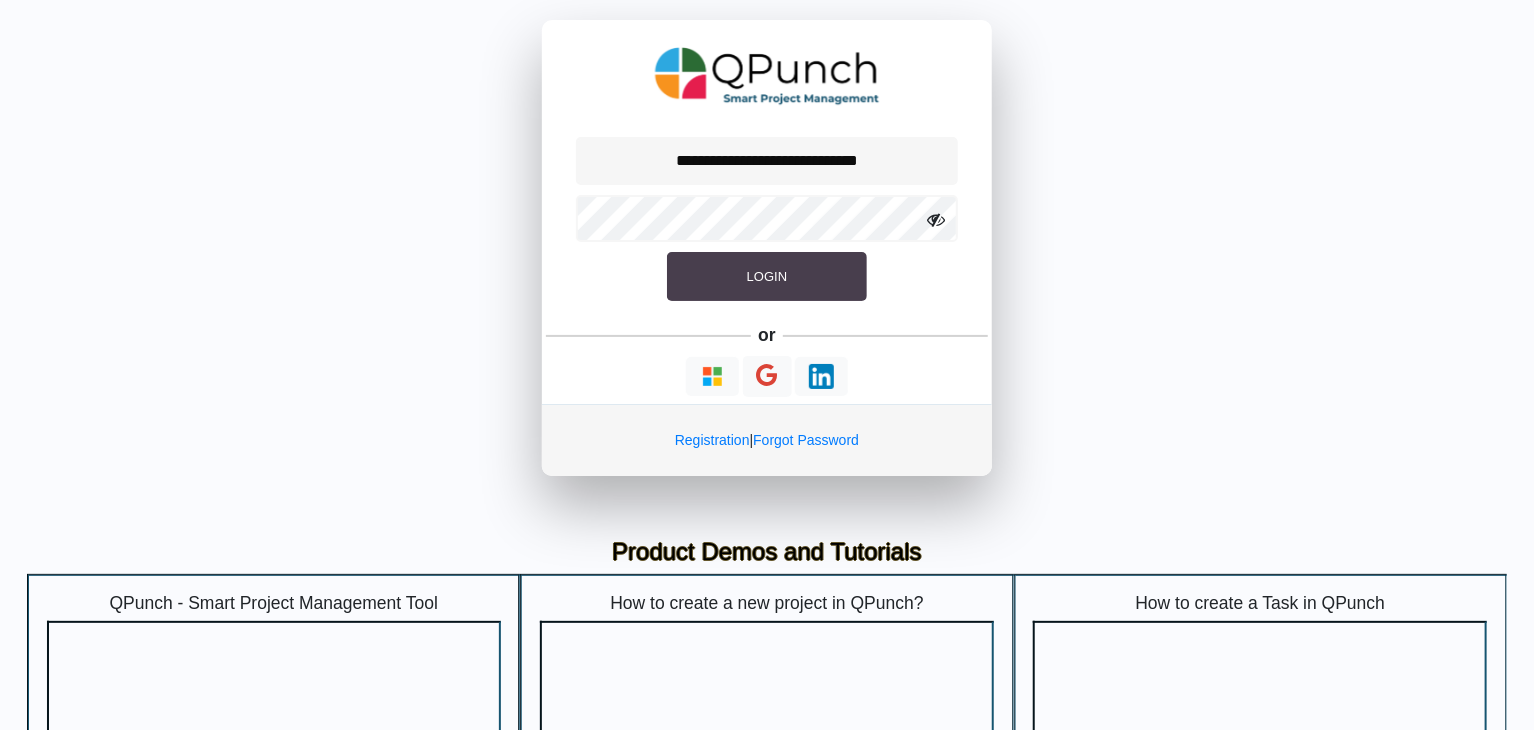 click on "Login" at bounding box center [767, 276] 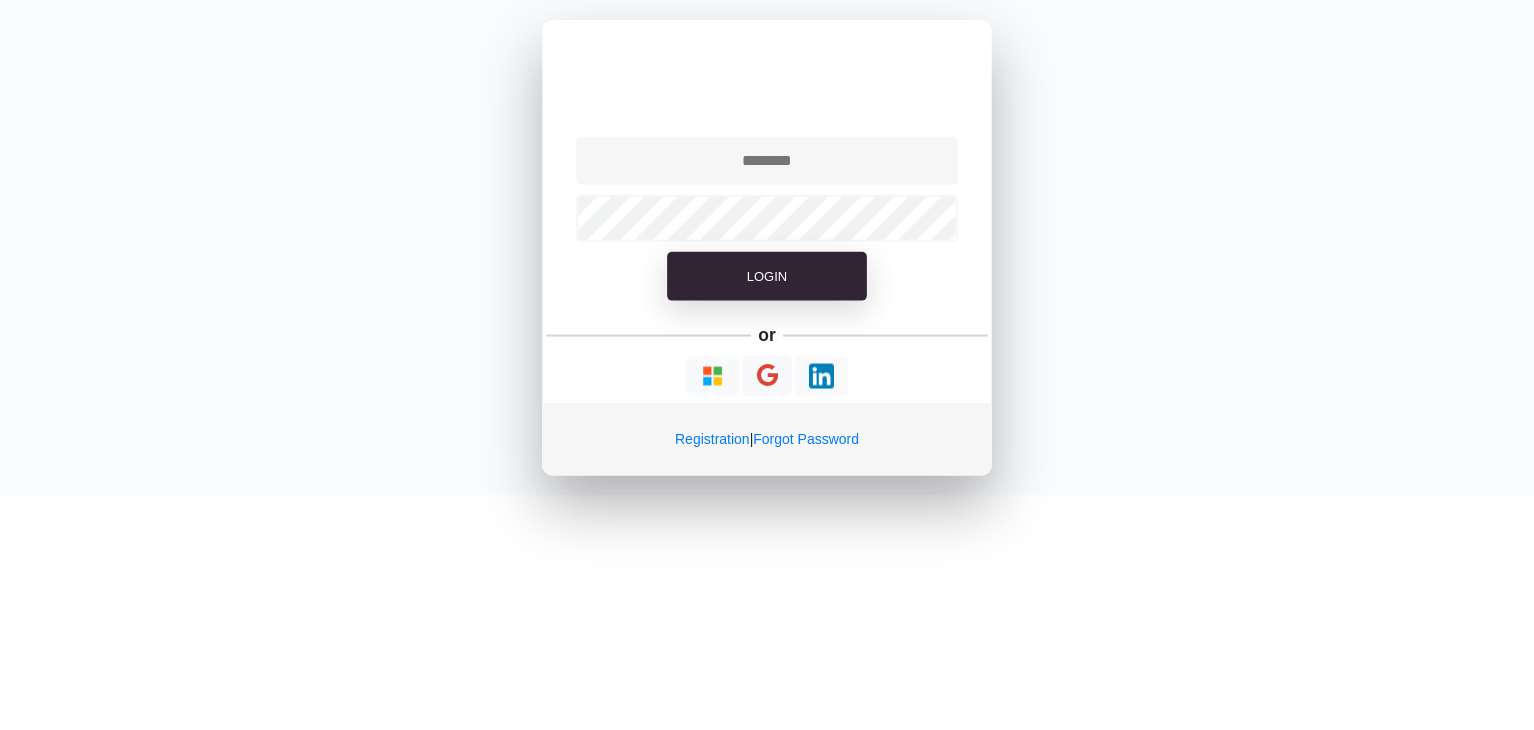 scroll, scrollTop: 0, scrollLeft: 0, axis: both 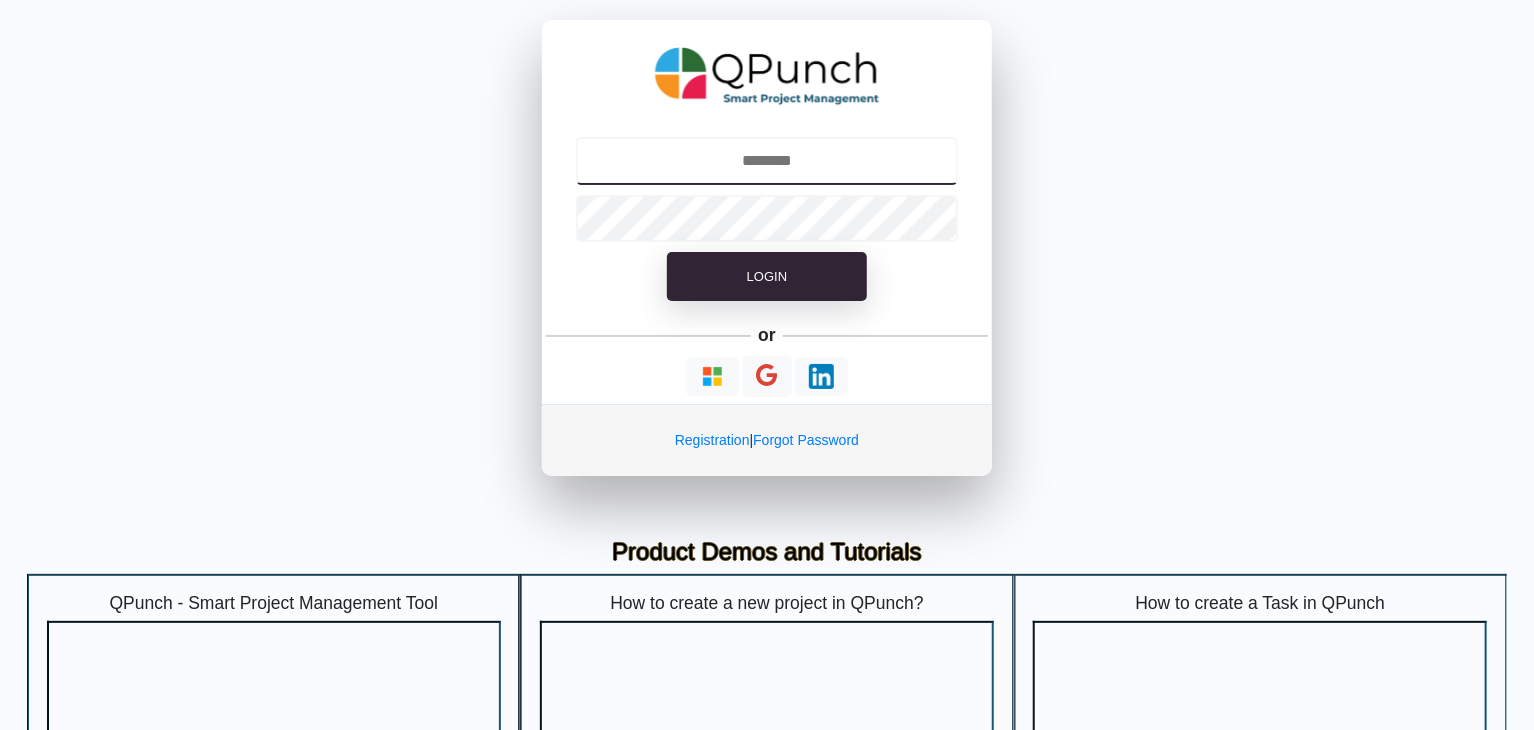 click at bounding box center (767, 161) 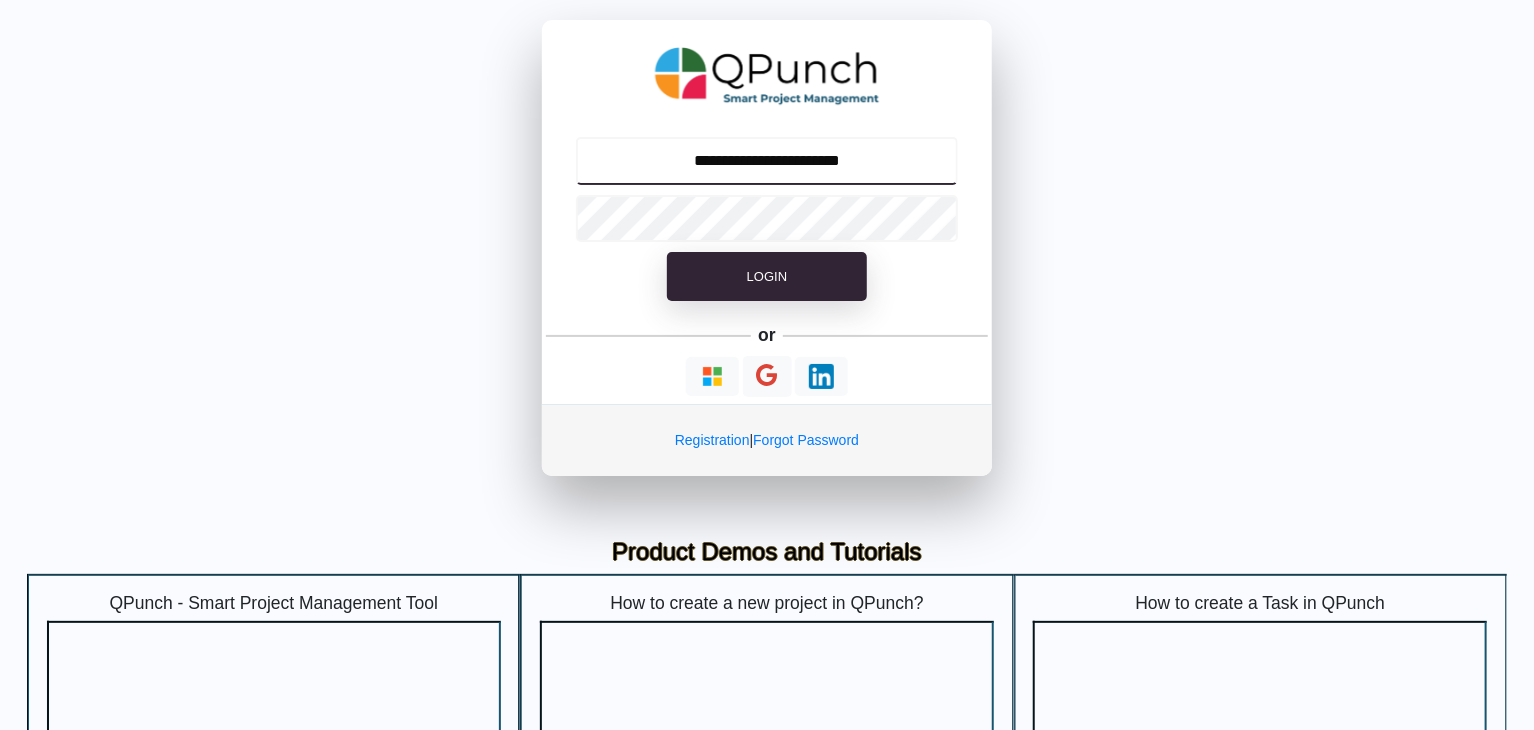 drag, startPoint x: 876, startPoint y: 165, endPoint x: 799, endPoint y: 164, distance: 77.00649 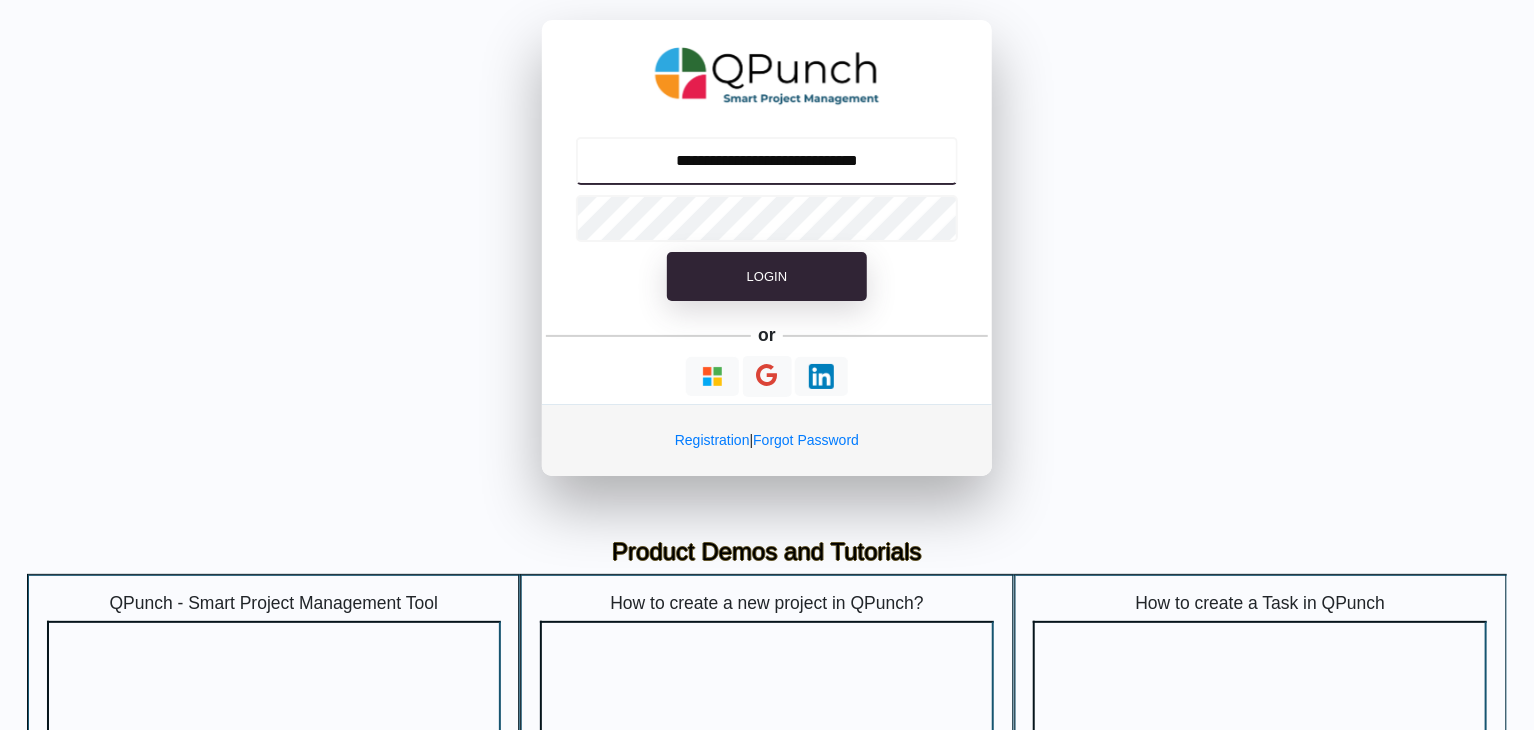 type on "**********" 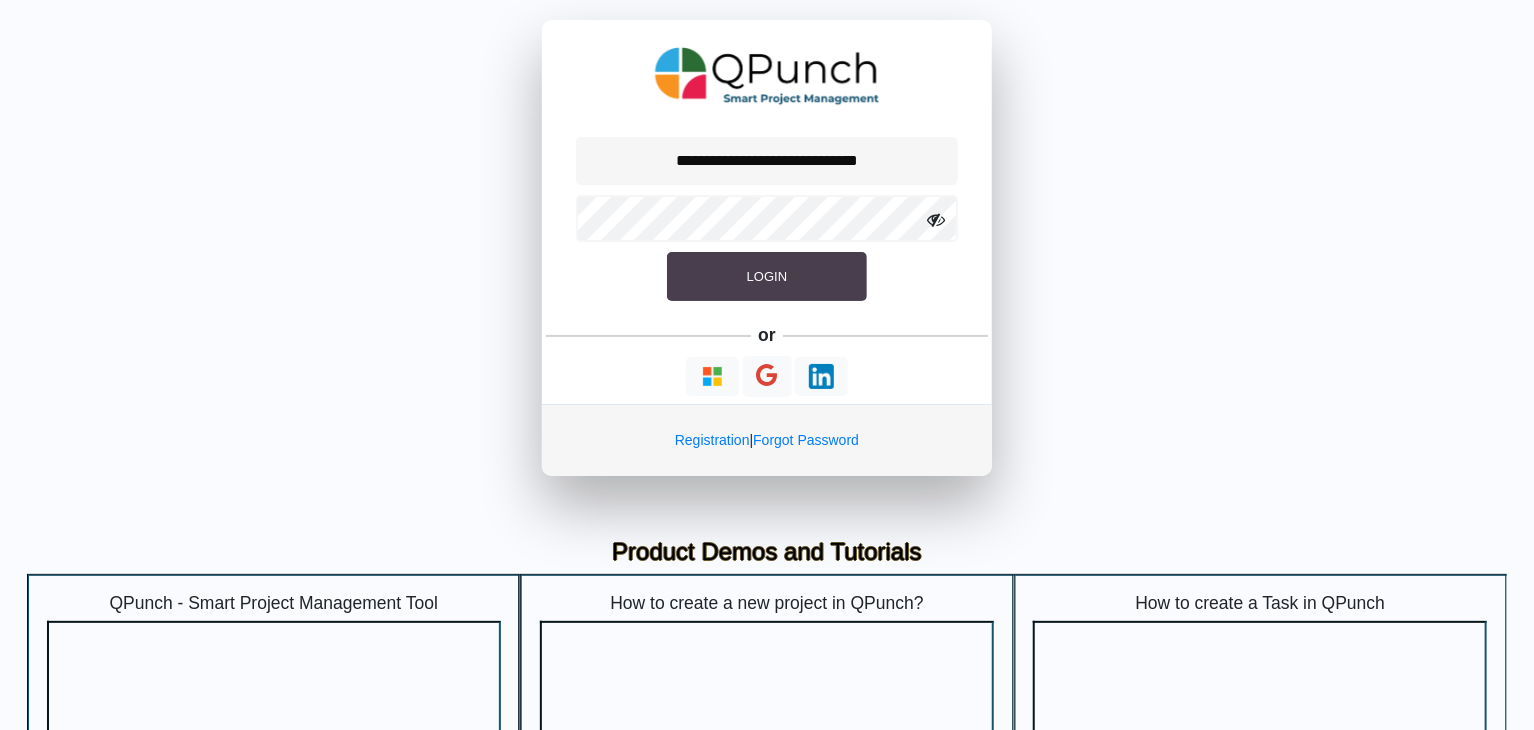 click on "Login" at bounding box center (767, 277) 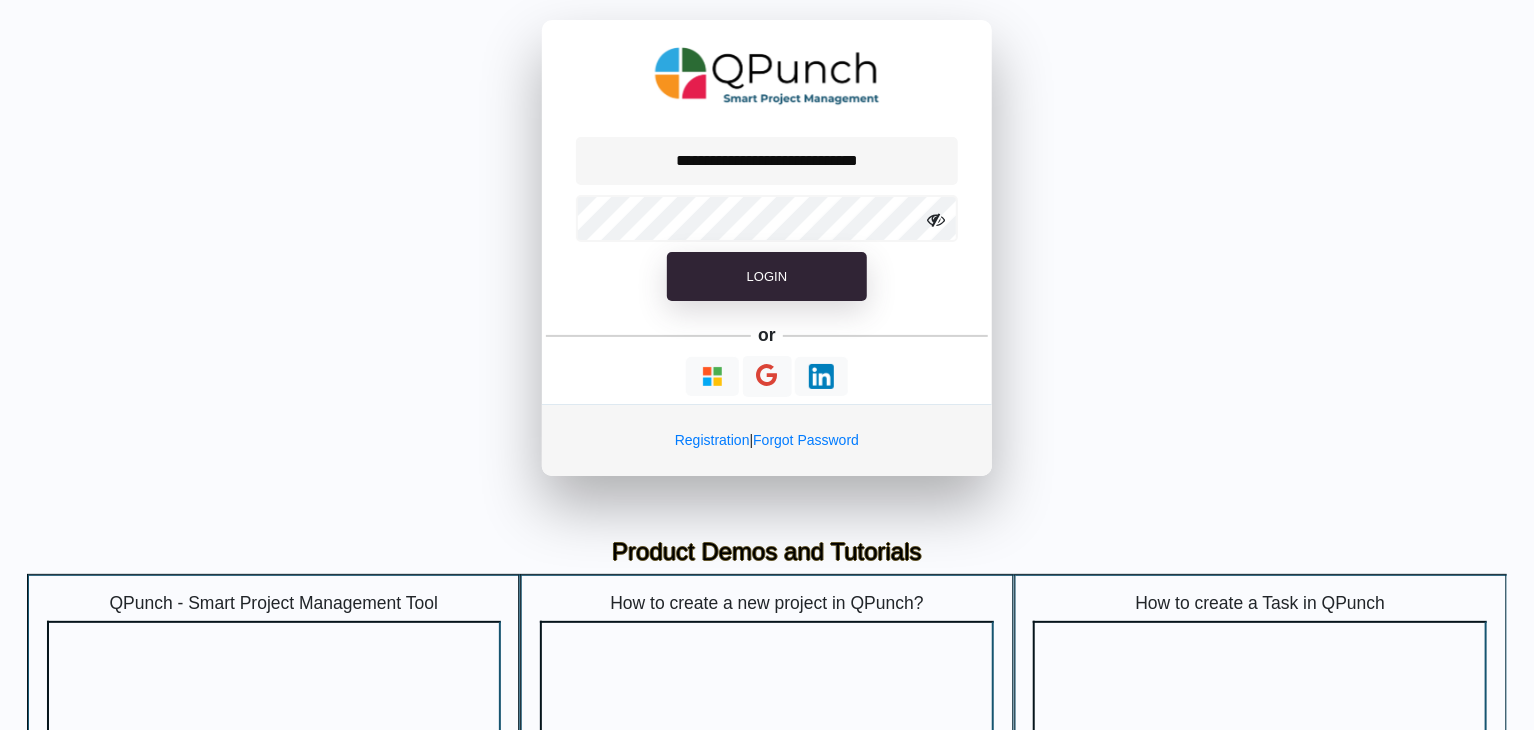 click at bounding box center [936, 220] 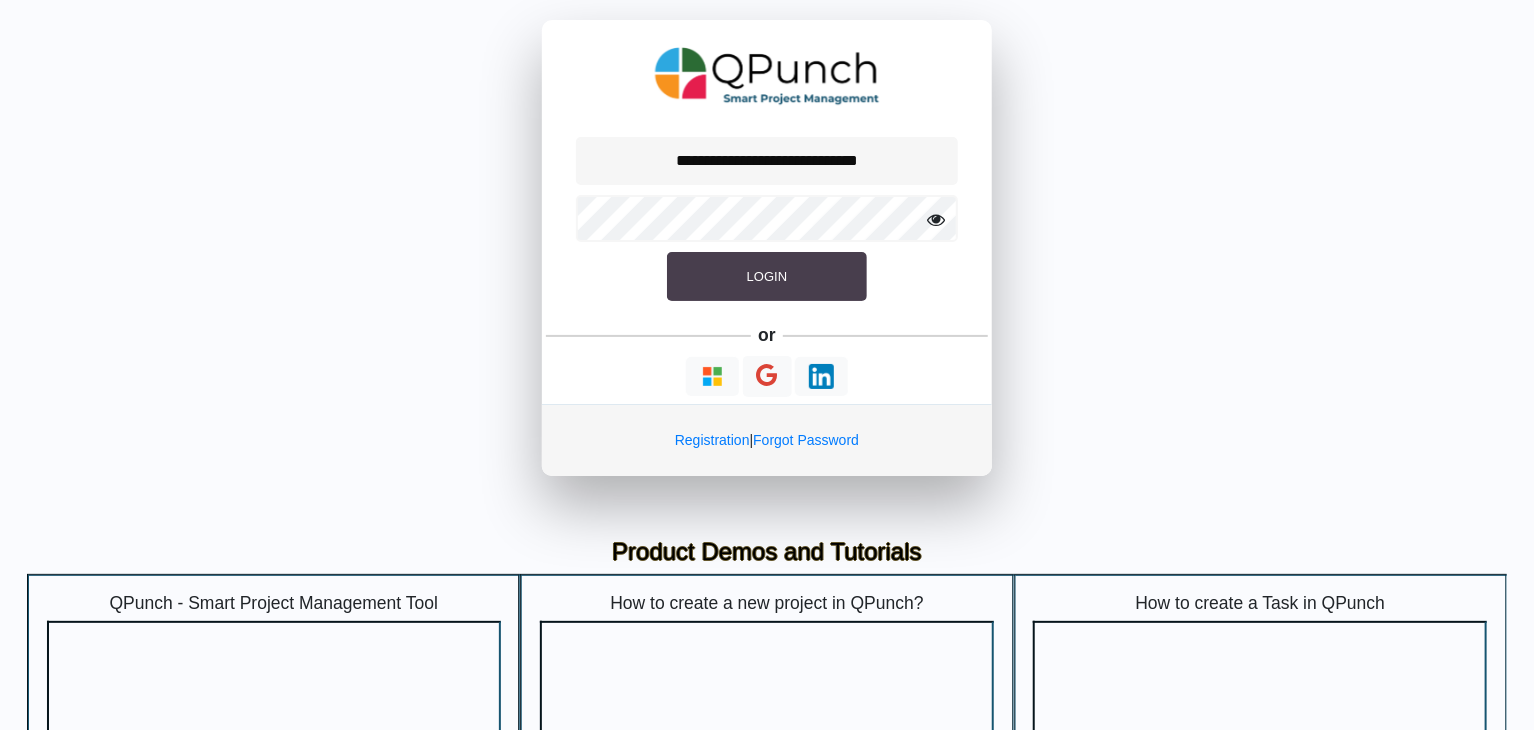 click on "Login" at bounding box center [767, 276] 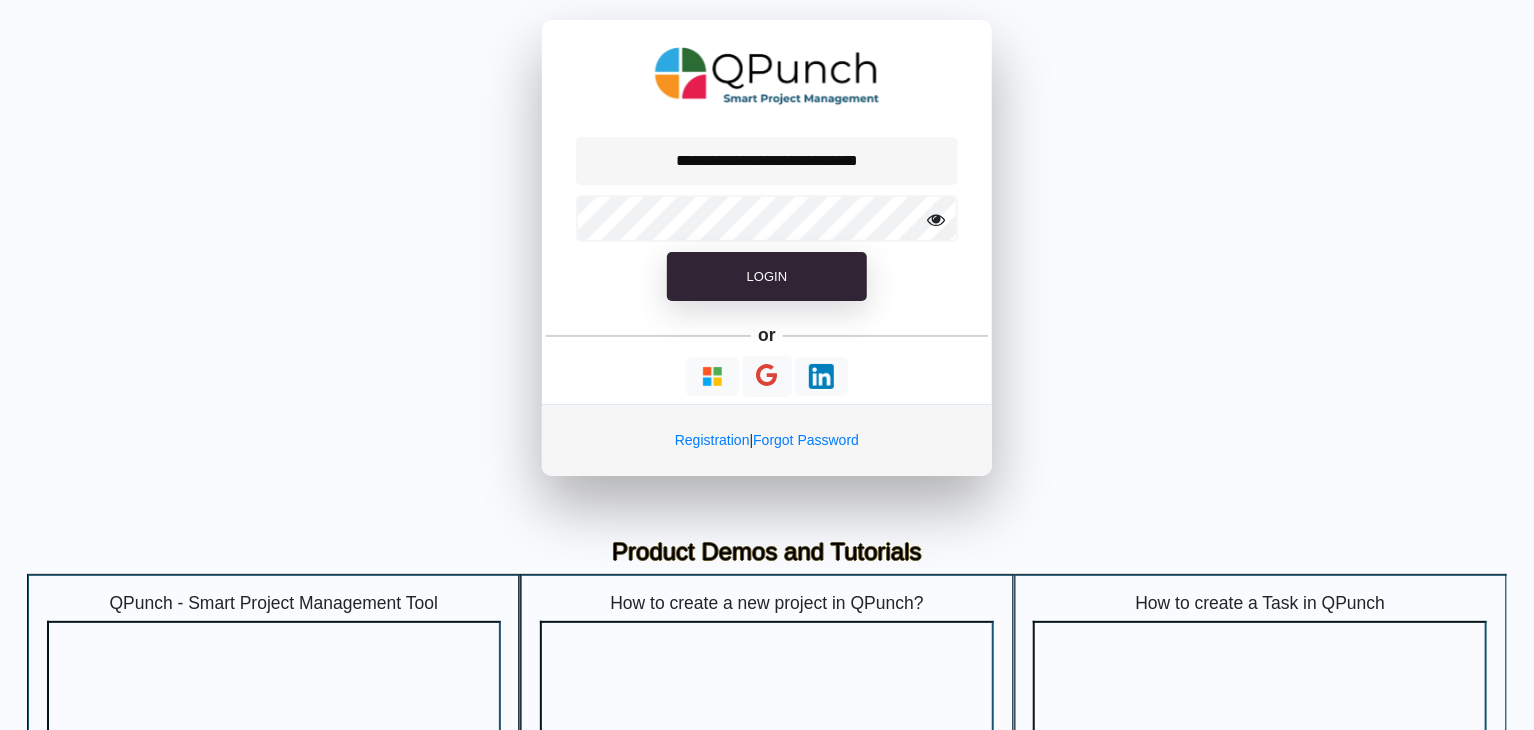 click on "**********" at bounding box center [767, 248] 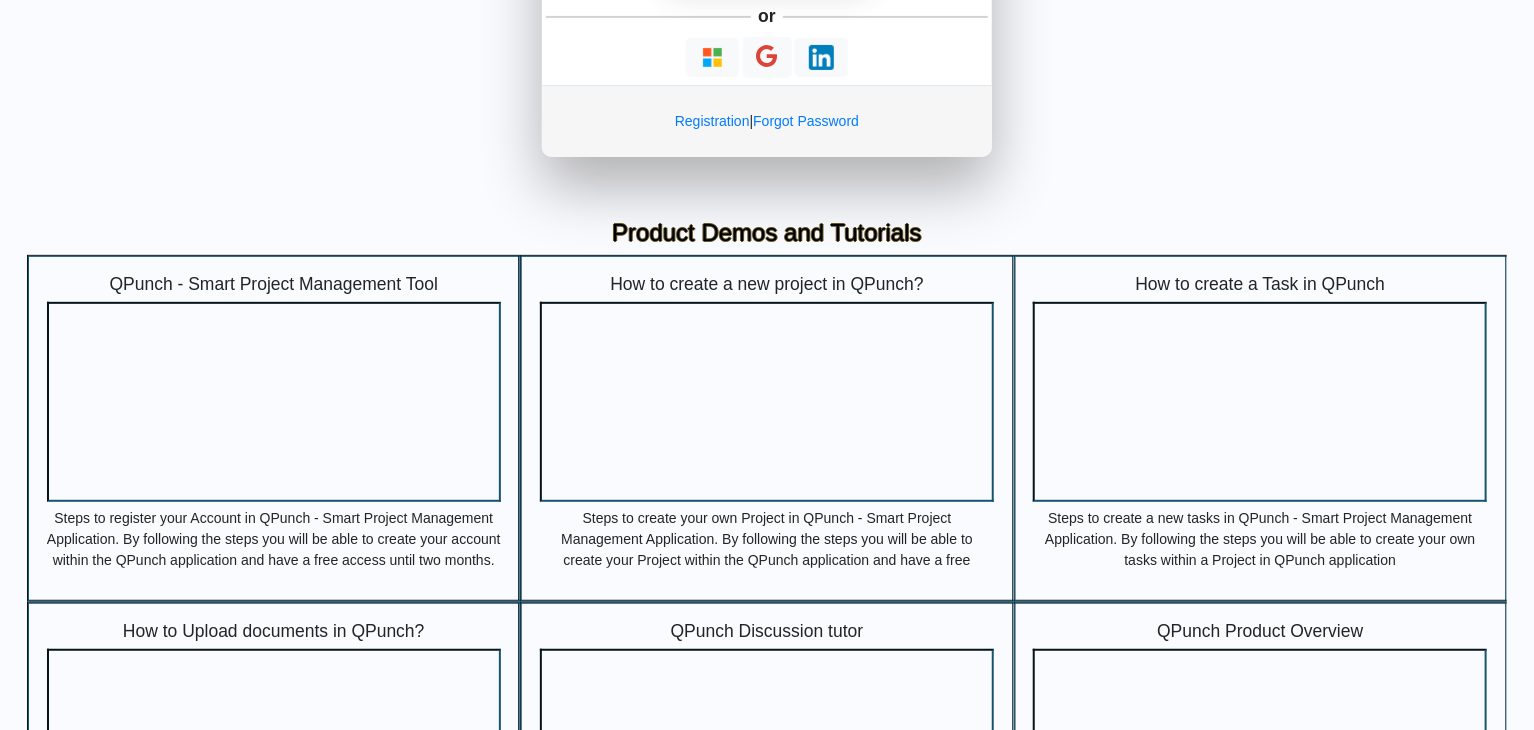 scroll, scrollTop: 320, scrollLeft: 0, axis: vertical 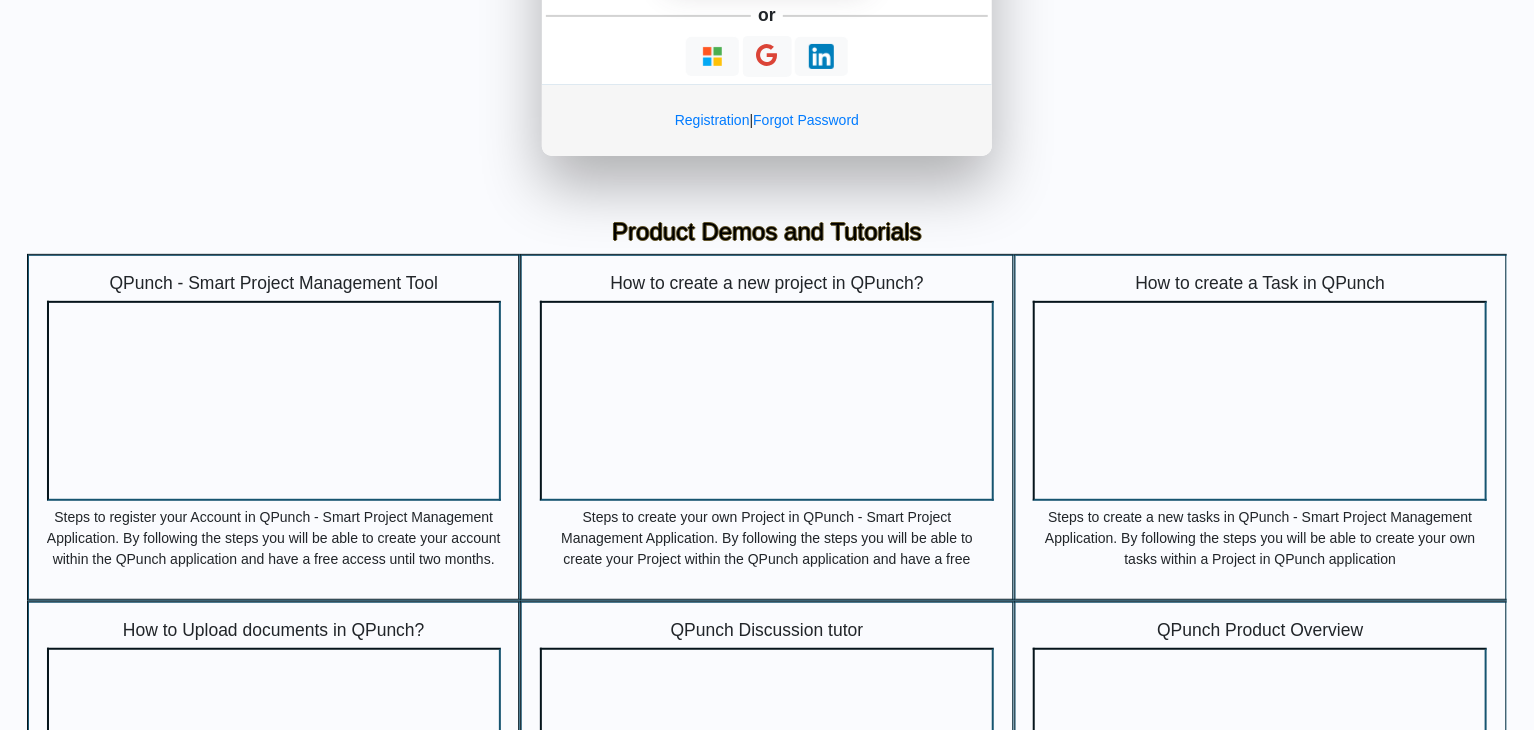 click on "Product Demos and Tutorials   QPunch - Smart Project Management Tool     Steps to register your Account in QPunch - Smart Project Management Application. By following the steps you will be able to create your account within the QPunch application and have a free access until two months.   How to create a new project in QPunch?     Steps to create your own Project in QPunch - Smart Project Management Application. By following the steps you will be able to create your Project within the QPunch application and have a free access until two months.   How to create a Task in QPunch     Steps to create a new tasks in QPunch - Smart Project Management Application. By following the steps you will be able to create your own tasks  within  a Project in QPunch application   How to Upload documents in QPunch?     Steps for uploading documents in the QPunch document Library and tagging it in various activities as a reference.   QPunch Discussion tutor       QPunch Product Overview       Recording Qpunch" at bounding box center [767, 756] 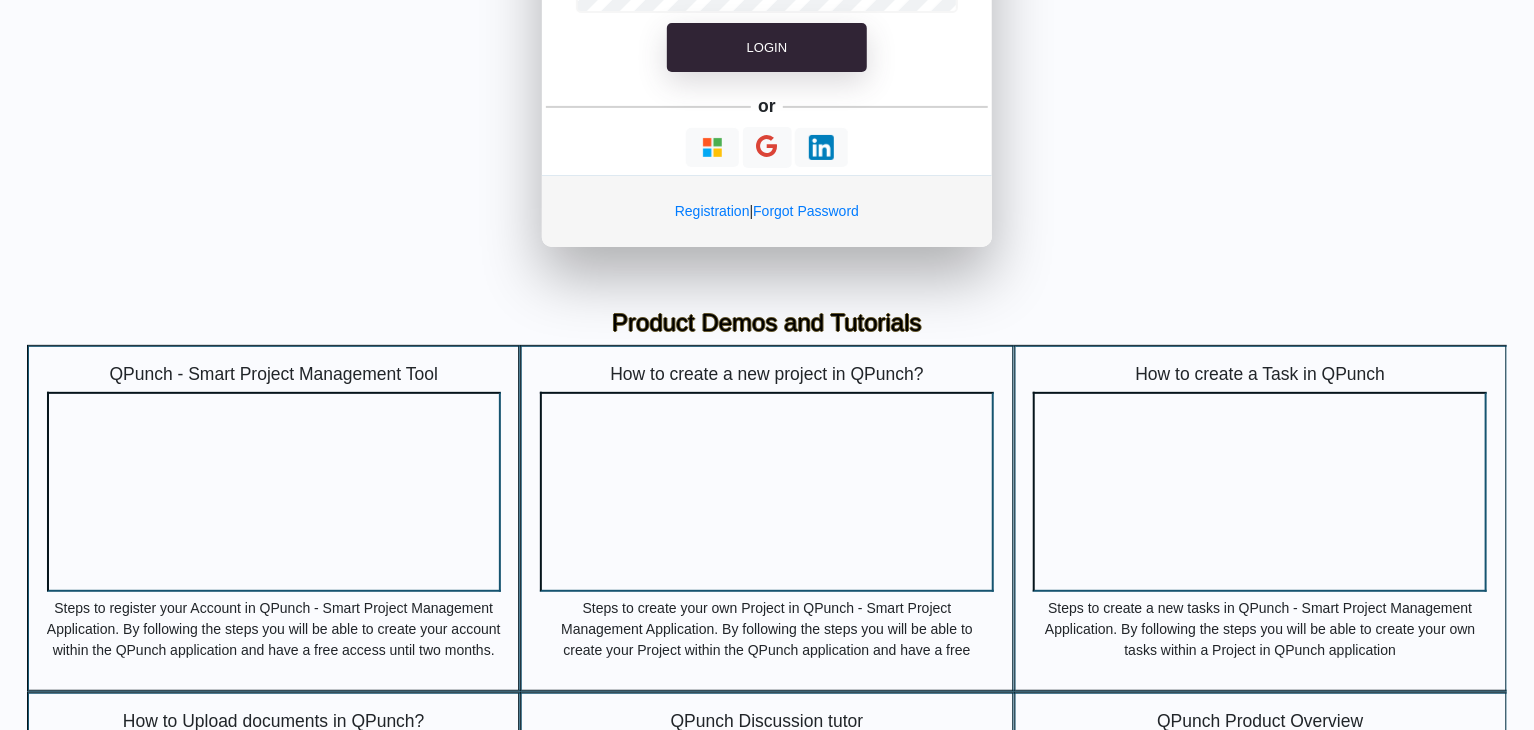 scroll, scrollTop: 0, scrollLeft: 0, axis: both 